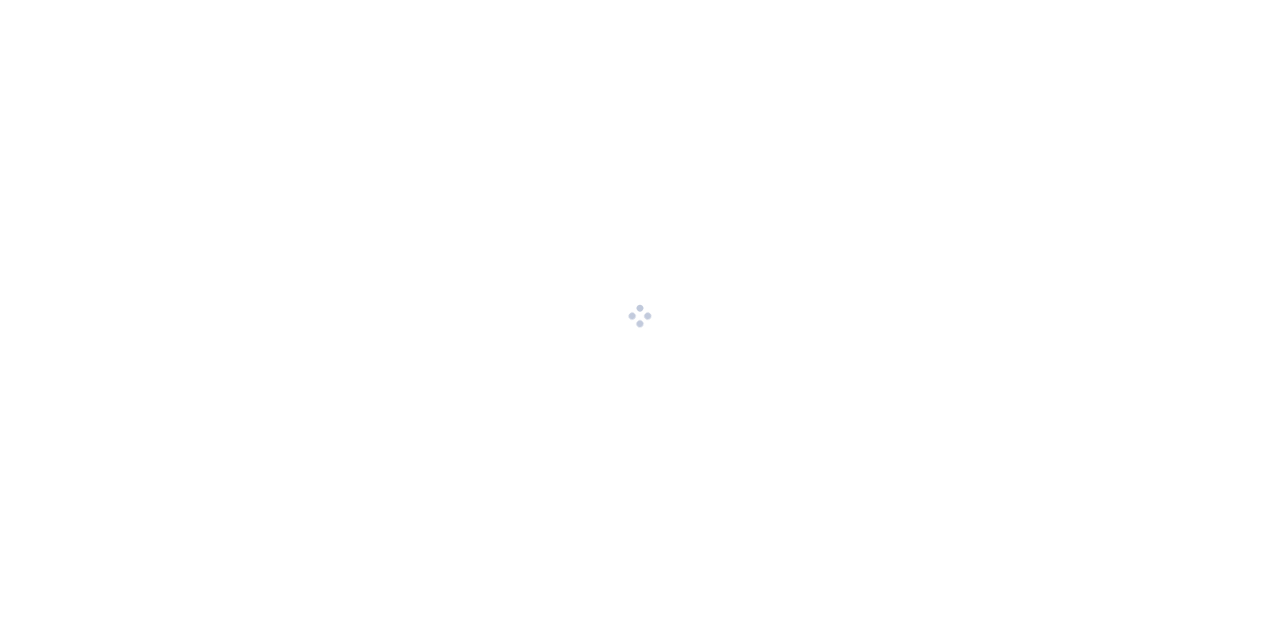 scroll, scrollTop: 0, scrollLeft: 0, axis: both 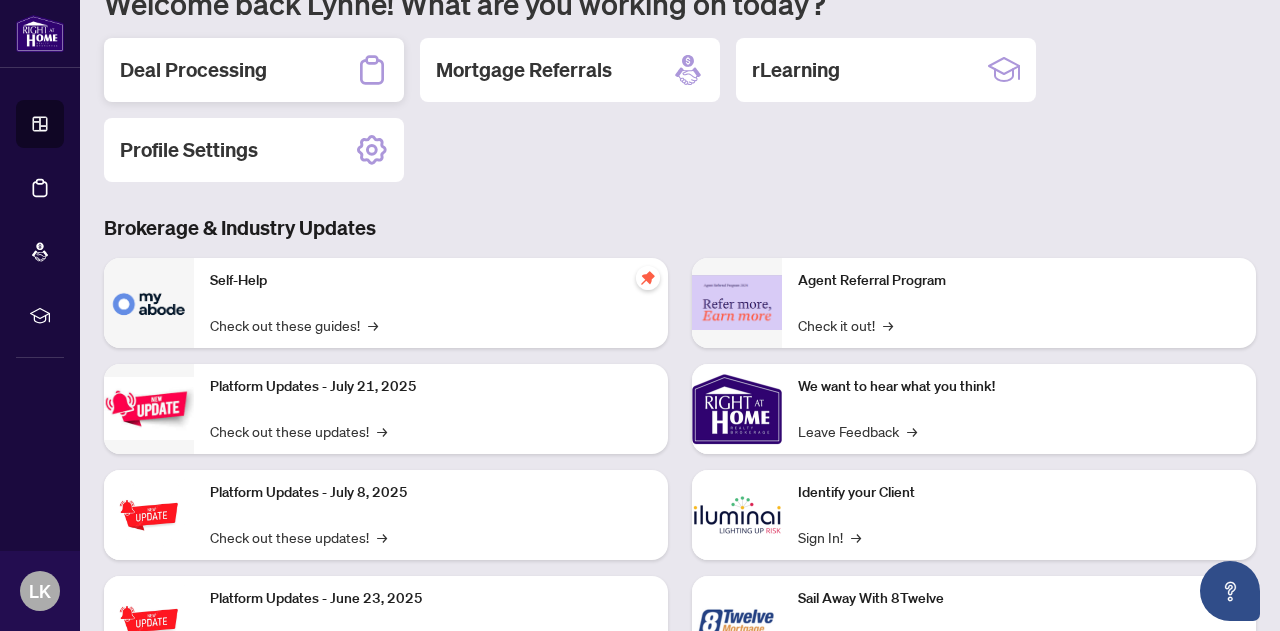 click on "Deal Processing" at bounding box center [254, 70] 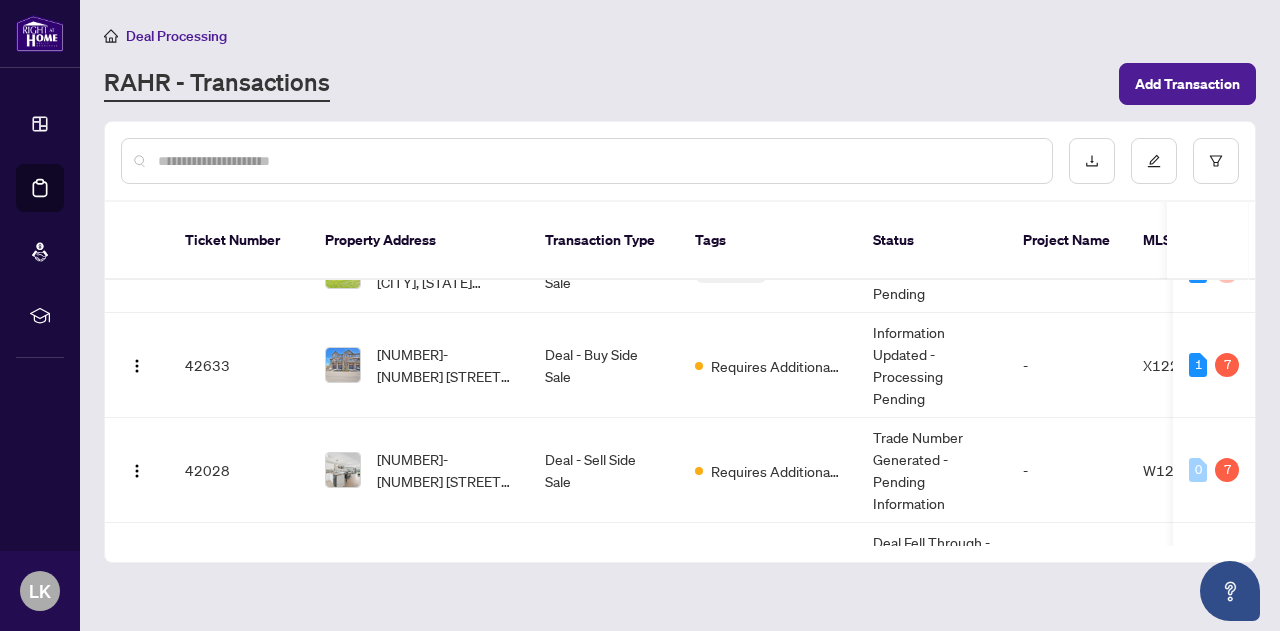 scroll, scrollTop: 94, scrollLeft: 0, axis: vertical 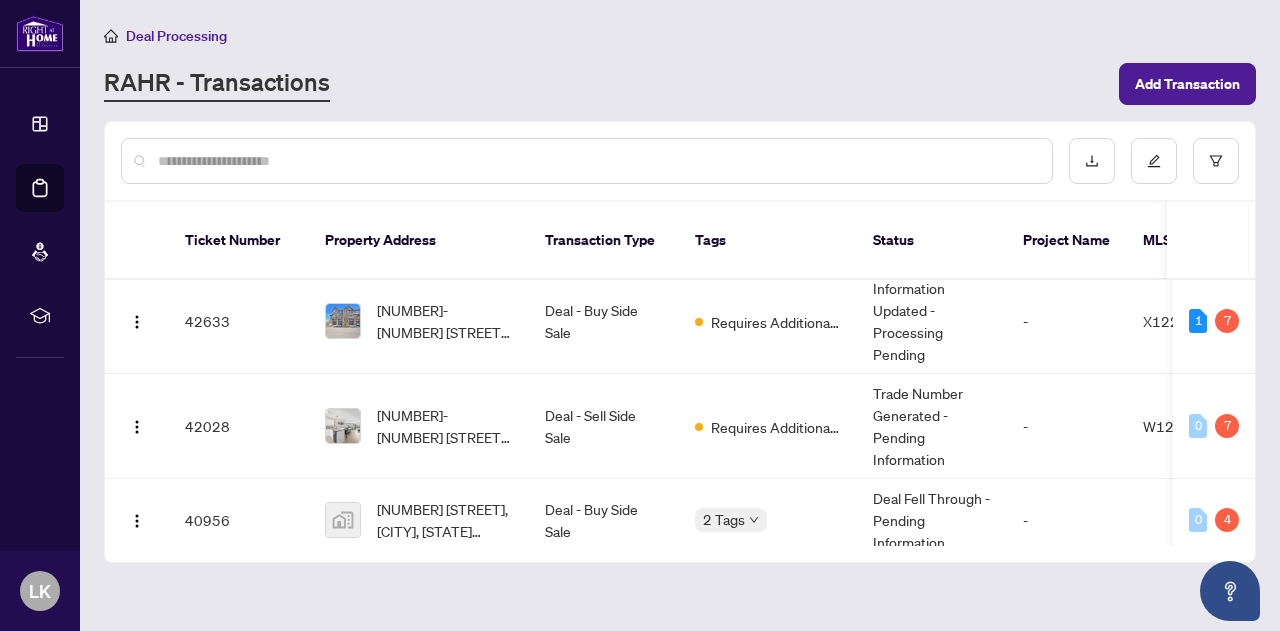 click on "[NUMBER]-[NUMBER] [STREET], [CITY], [STATE] [POSTAL_CODE], Canada" at bounding box center (445, 426) 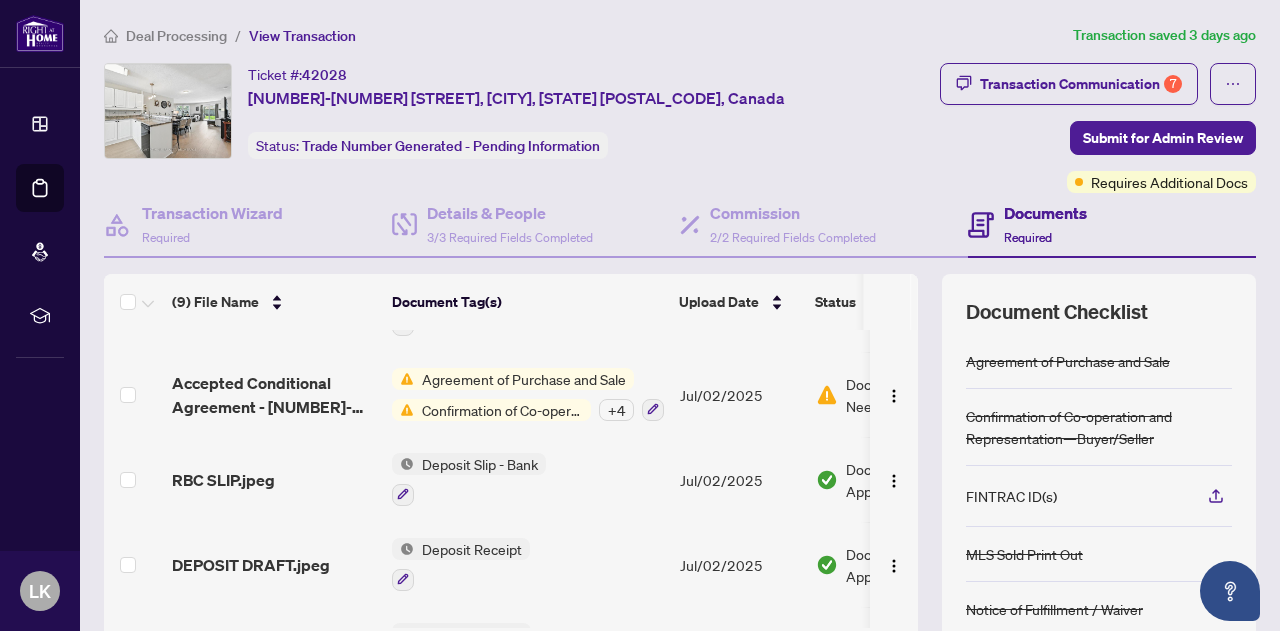 scroll, scrollTop: 460, scrollLeft: 0, axis: vertical 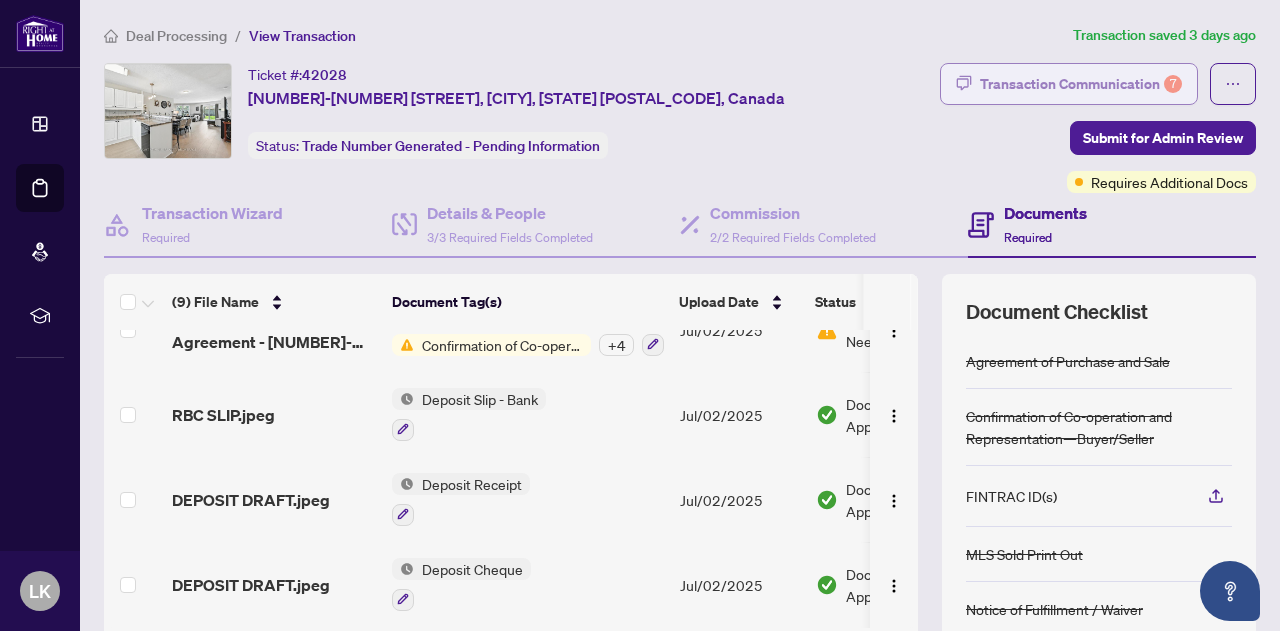 click on "Transaction Communication 7" at bounding box center [1081, 84] 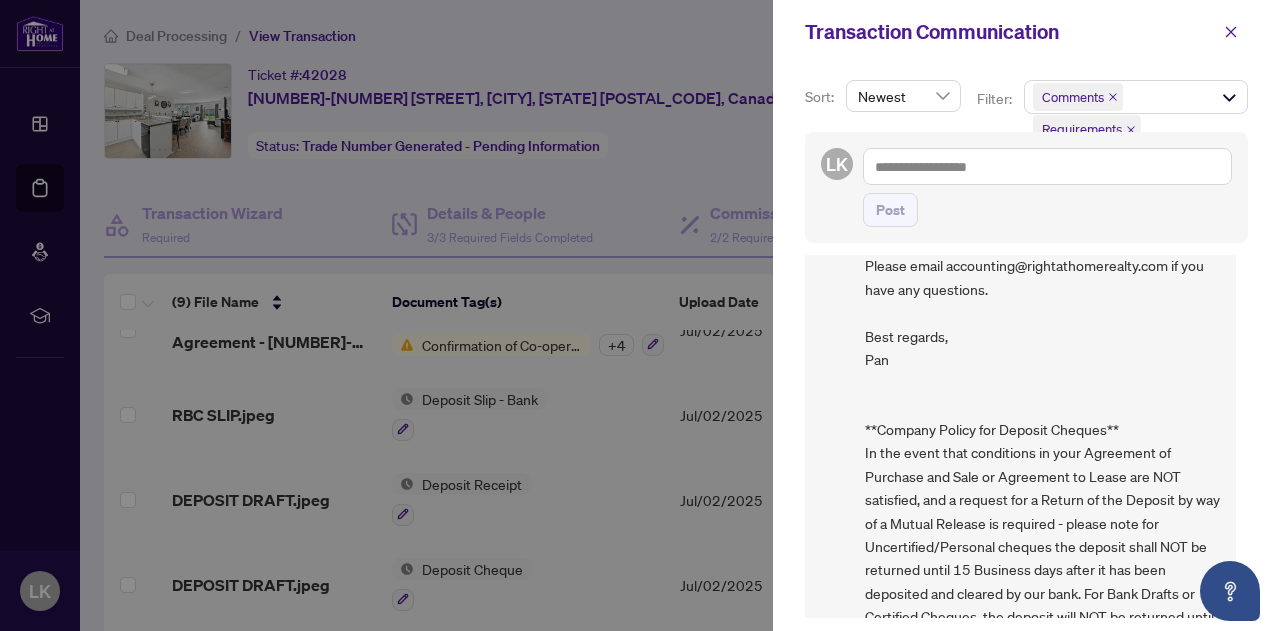 scroll, scrollTop: 3343, scrollLeft: 0, axis: vertical 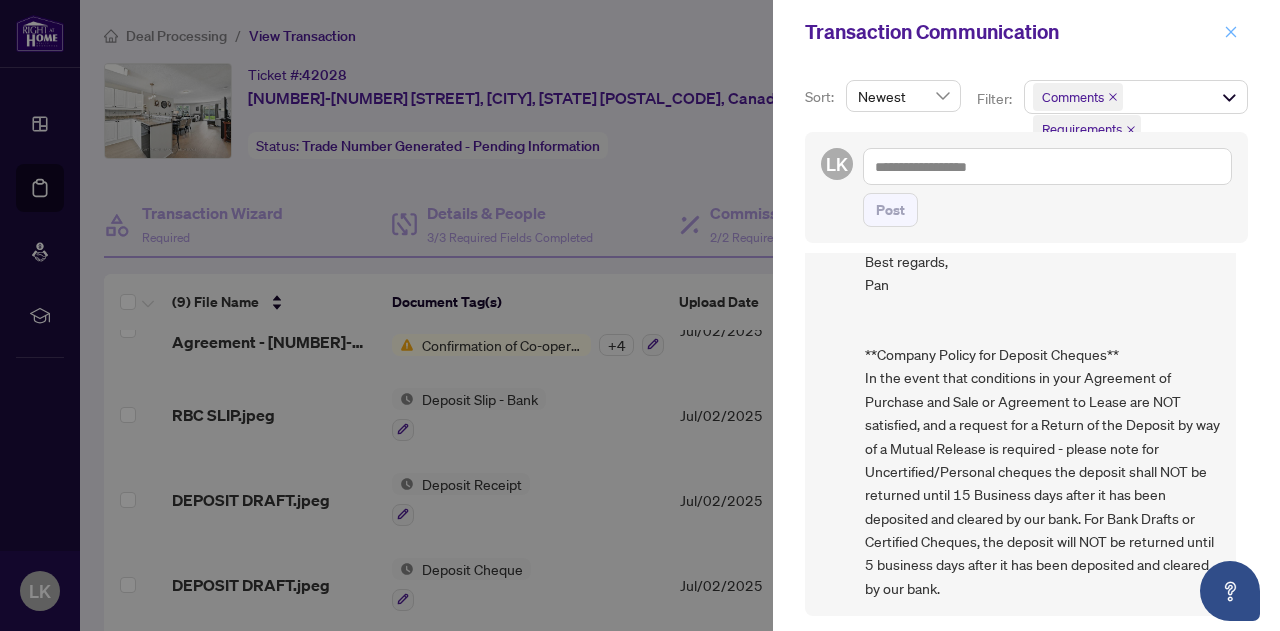 click 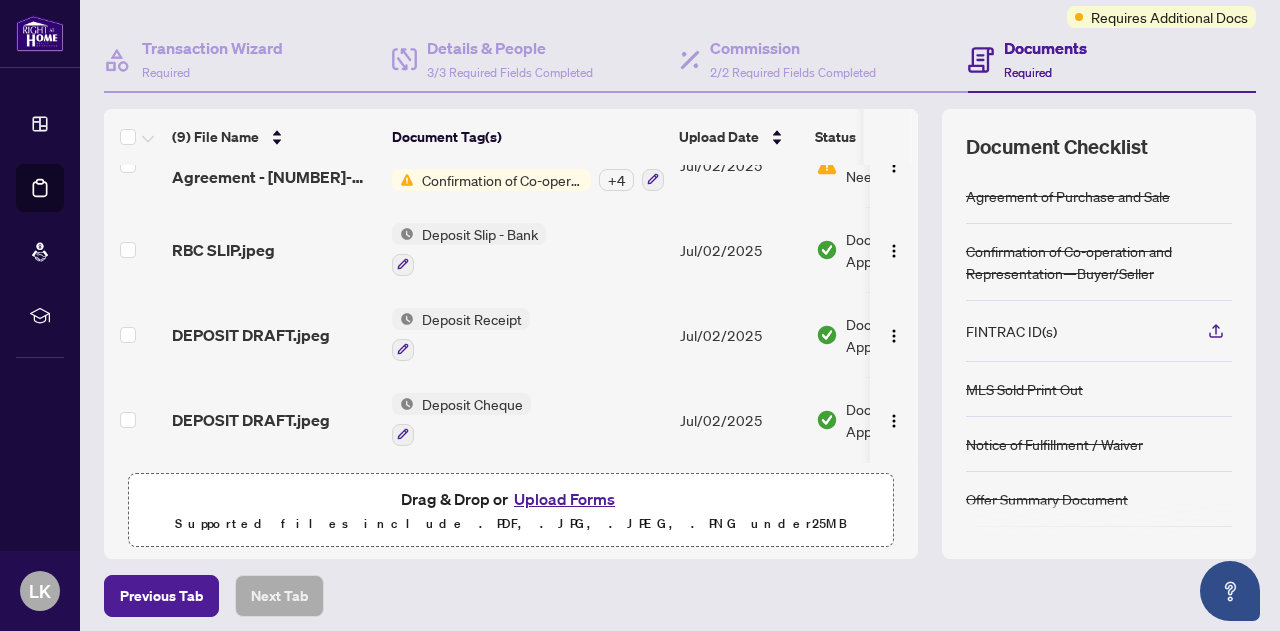 scroll, scrollTop: 242, scrollLeft: 0, axis: vertical 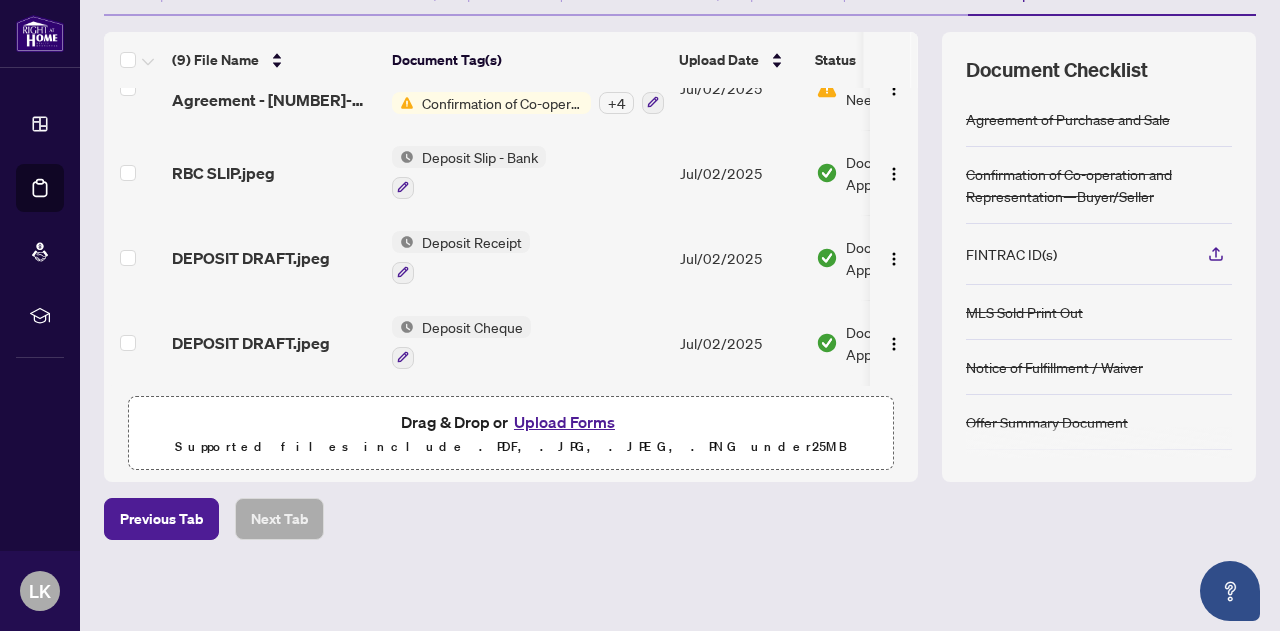 click on "Upload Forms" at bounding box center [564, 422] 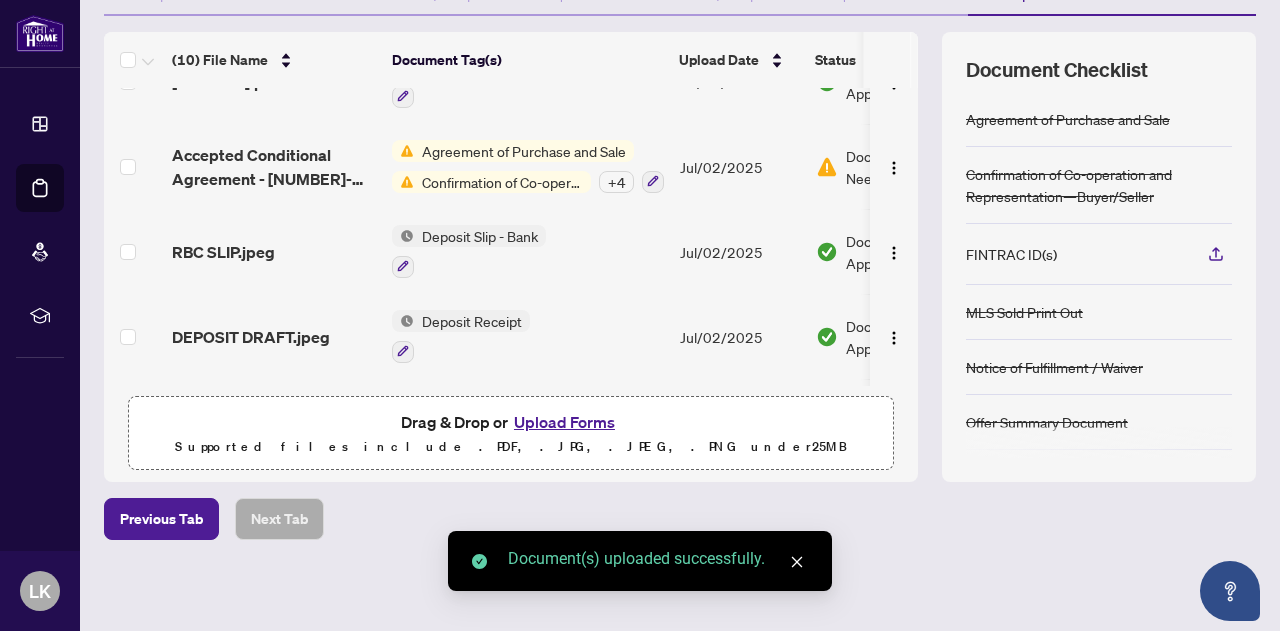 click on "Upload Forms" at bounding box center [564, 422] 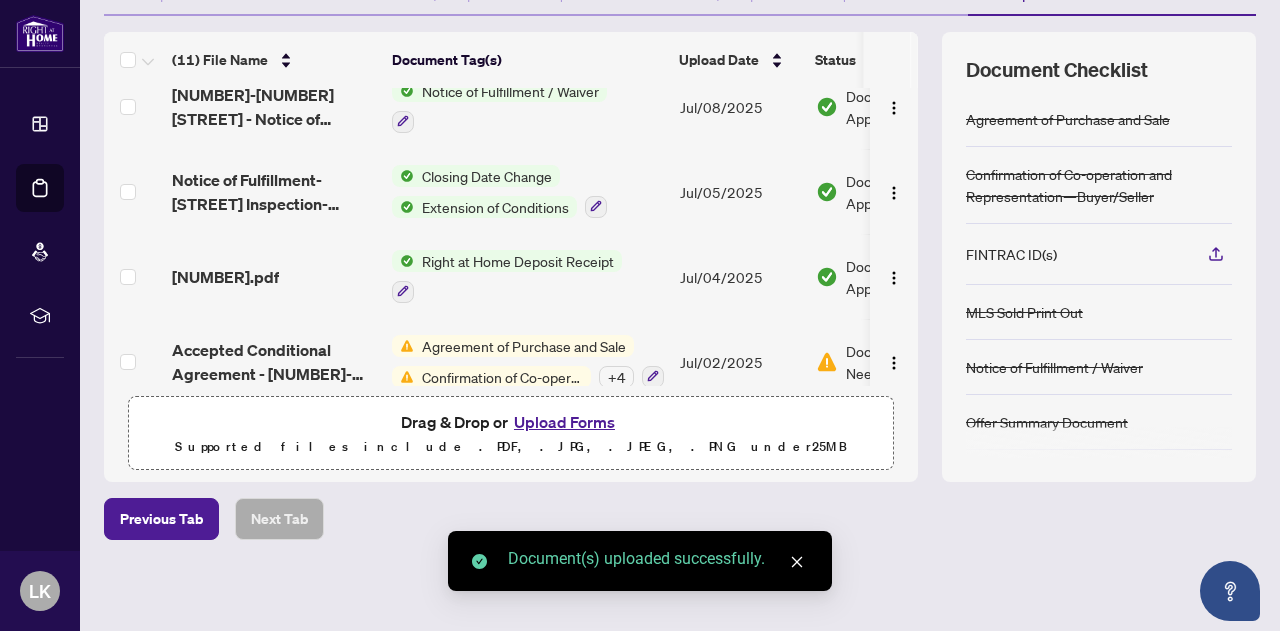 scroll, scrollTop: 0, scrollLeft: 0, axis: both 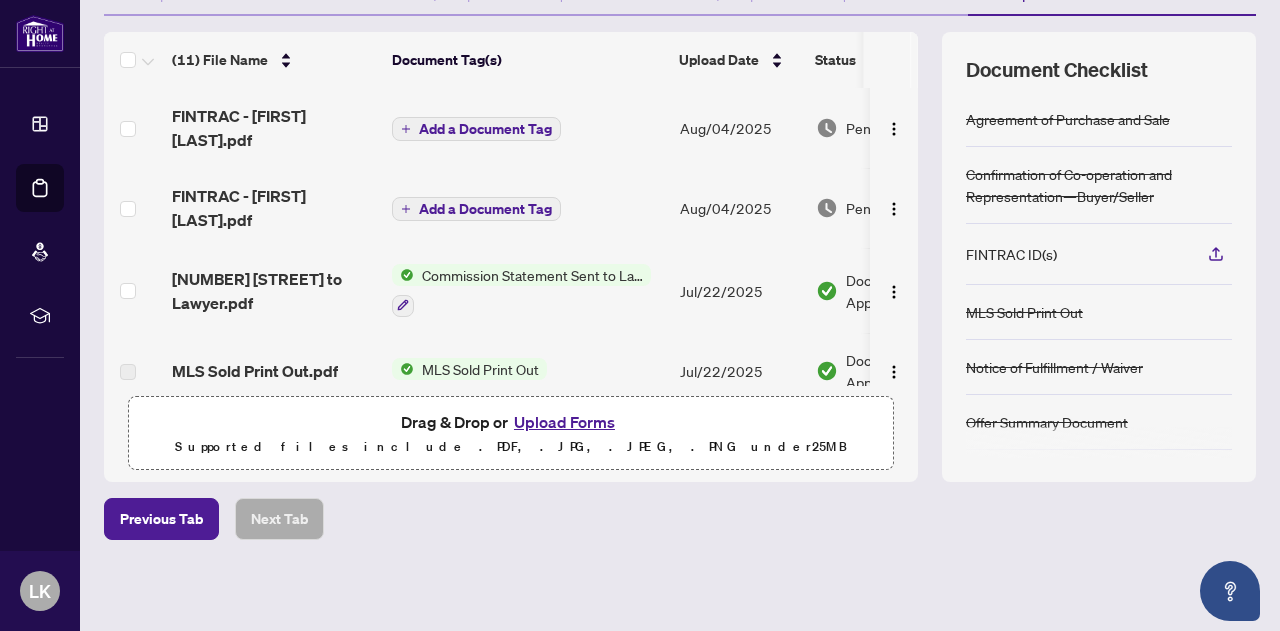 click on "Add a Document Tag" at bounding box center [485, 129] 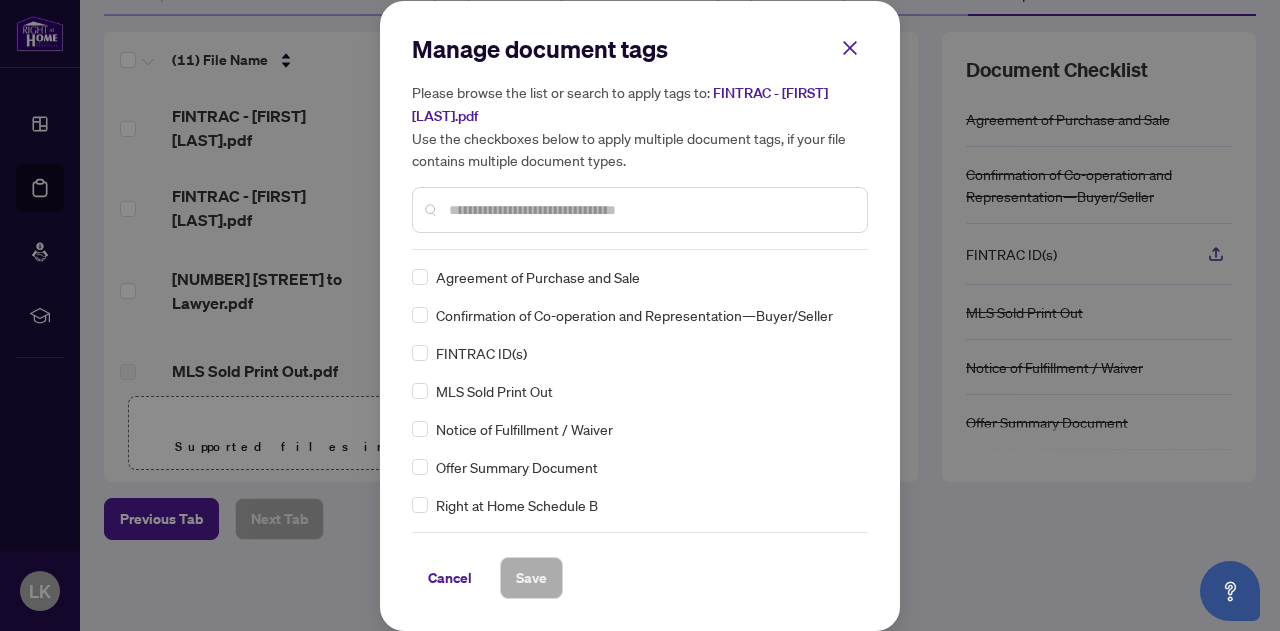 click at bounding box center (650, 210) 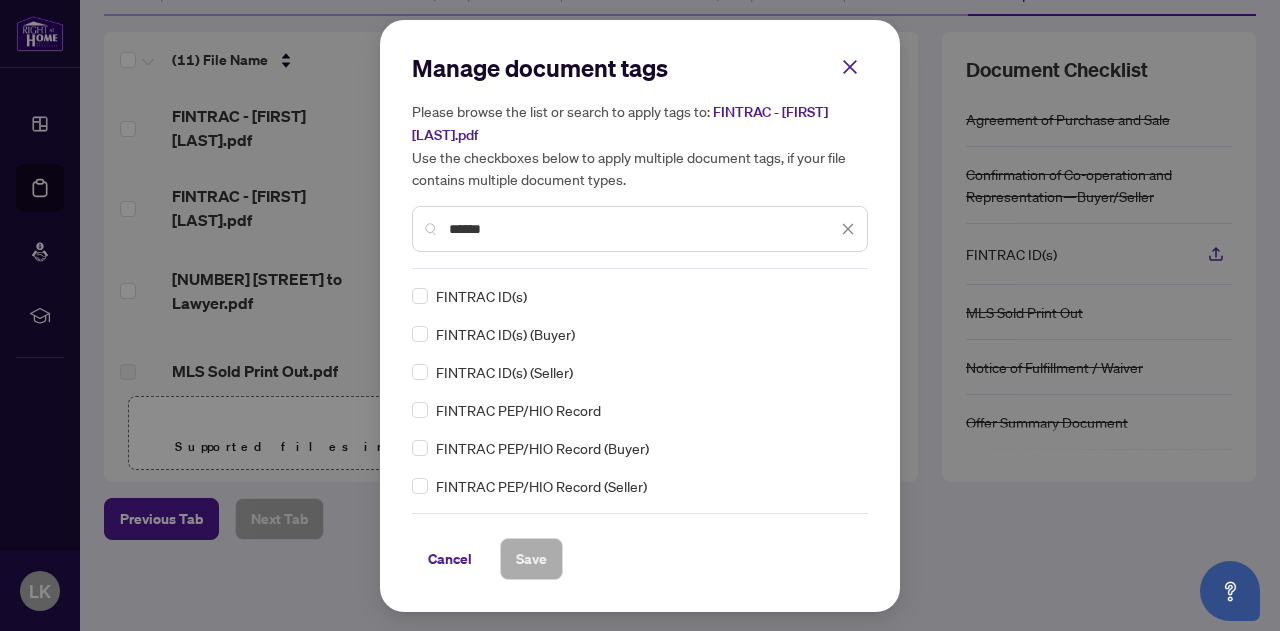 type on "******" 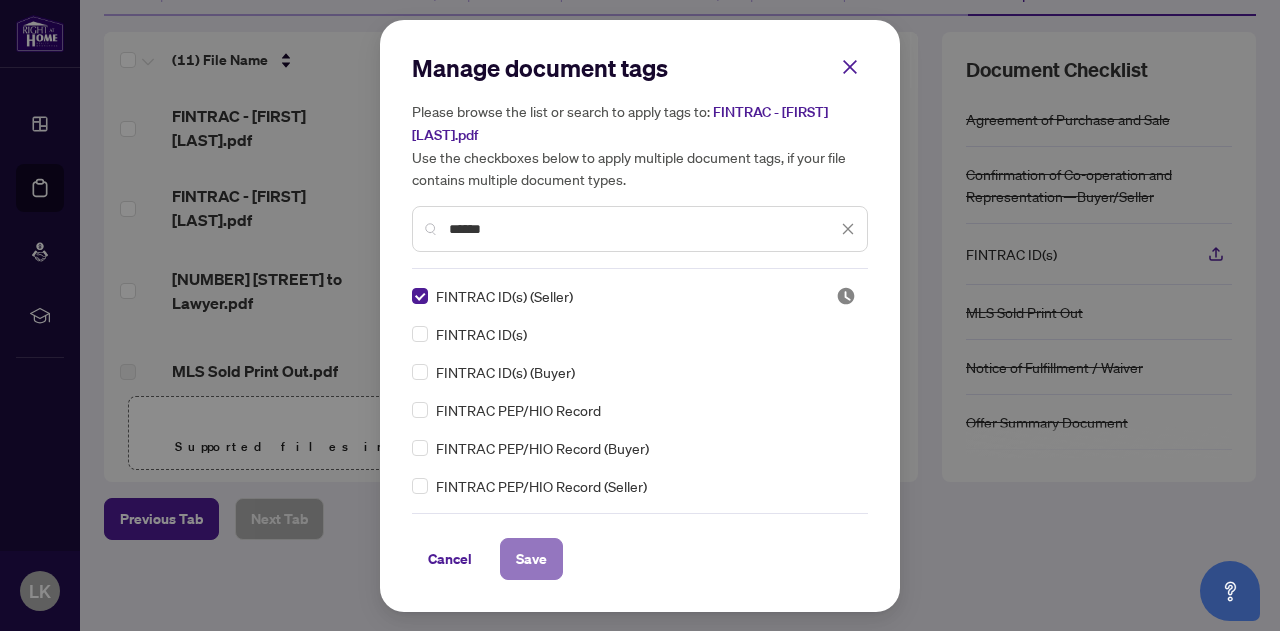 click on "Save" at bounding box center [531, 559] 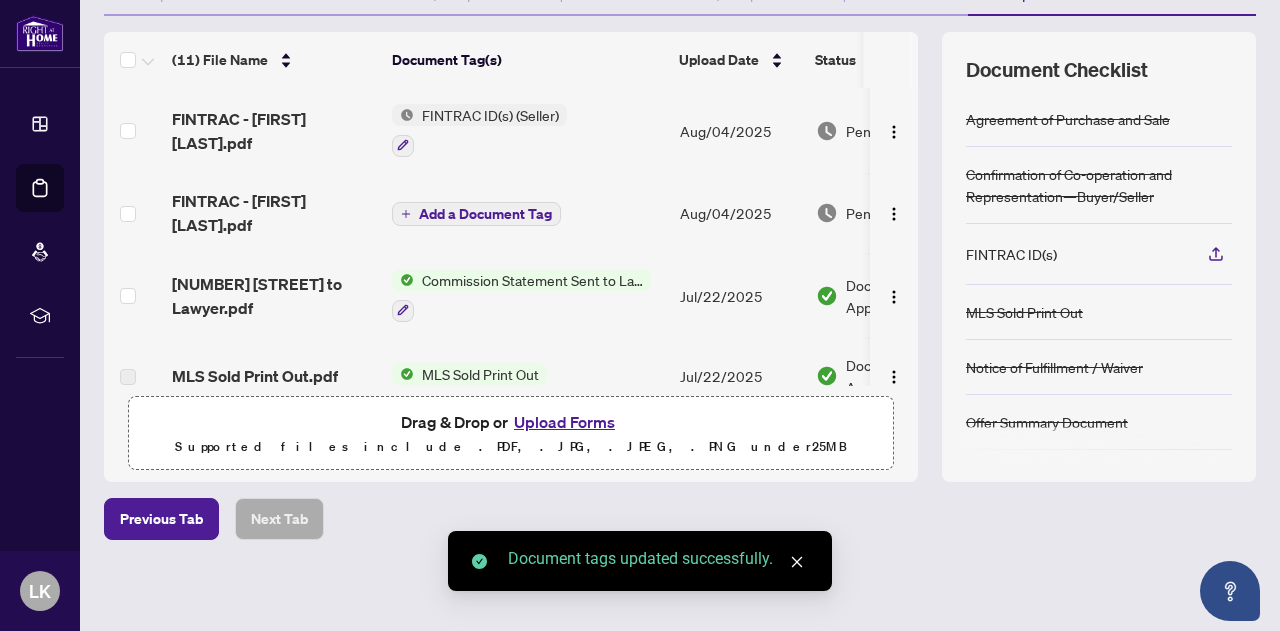 click on "Add a Document Tag" at bounding box center (485, 214) 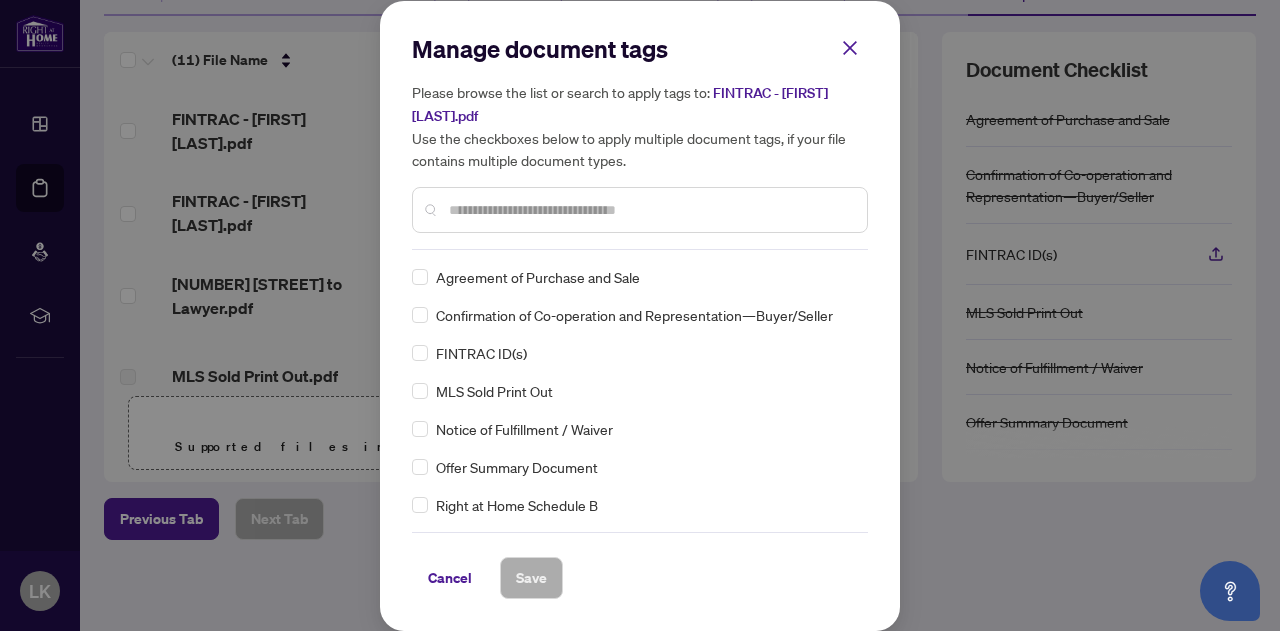 click at bounding box center (640, 210) 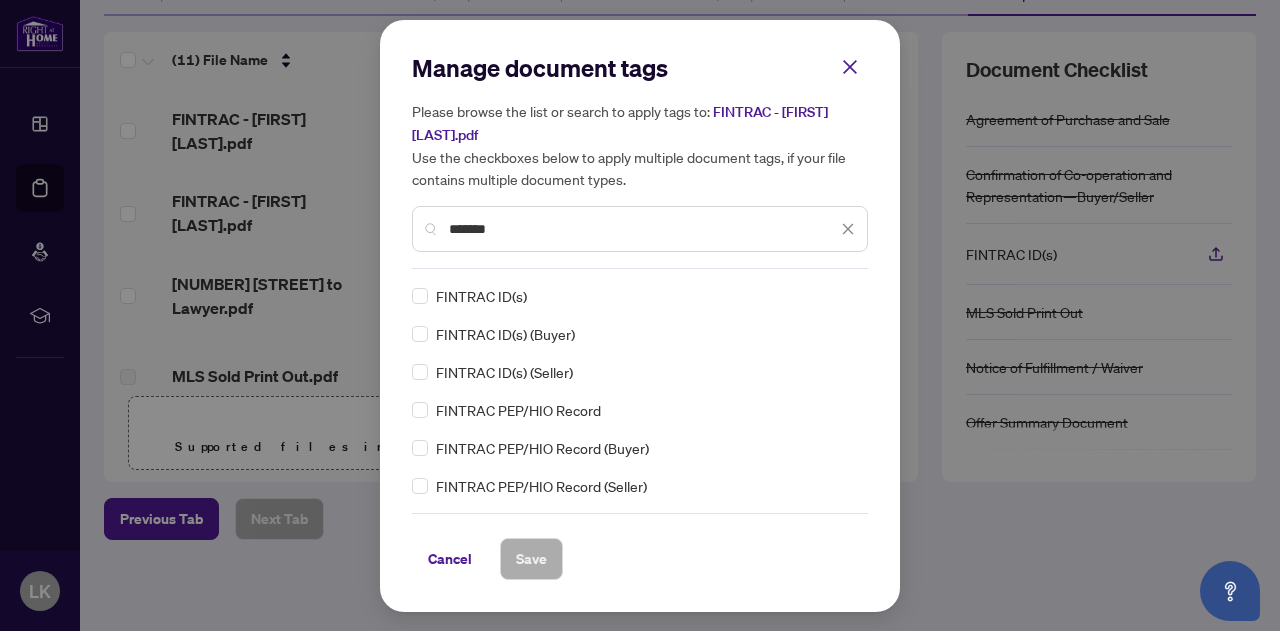 type on "*******" 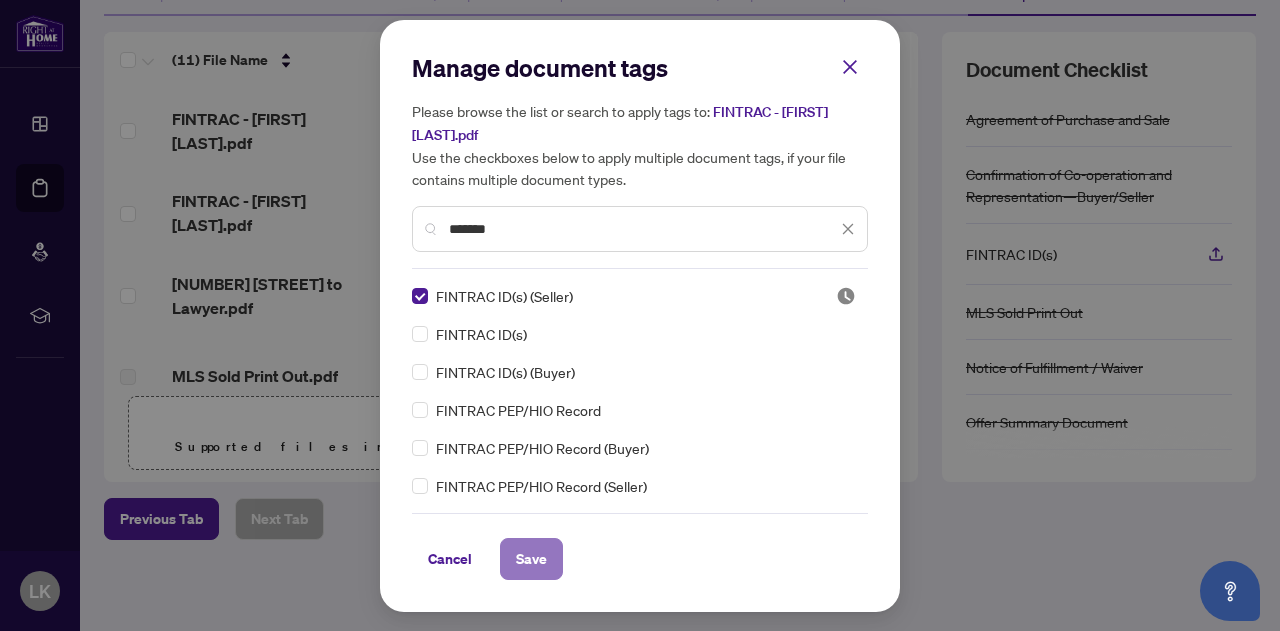 click on "Save" at bounding box center [531, 559] 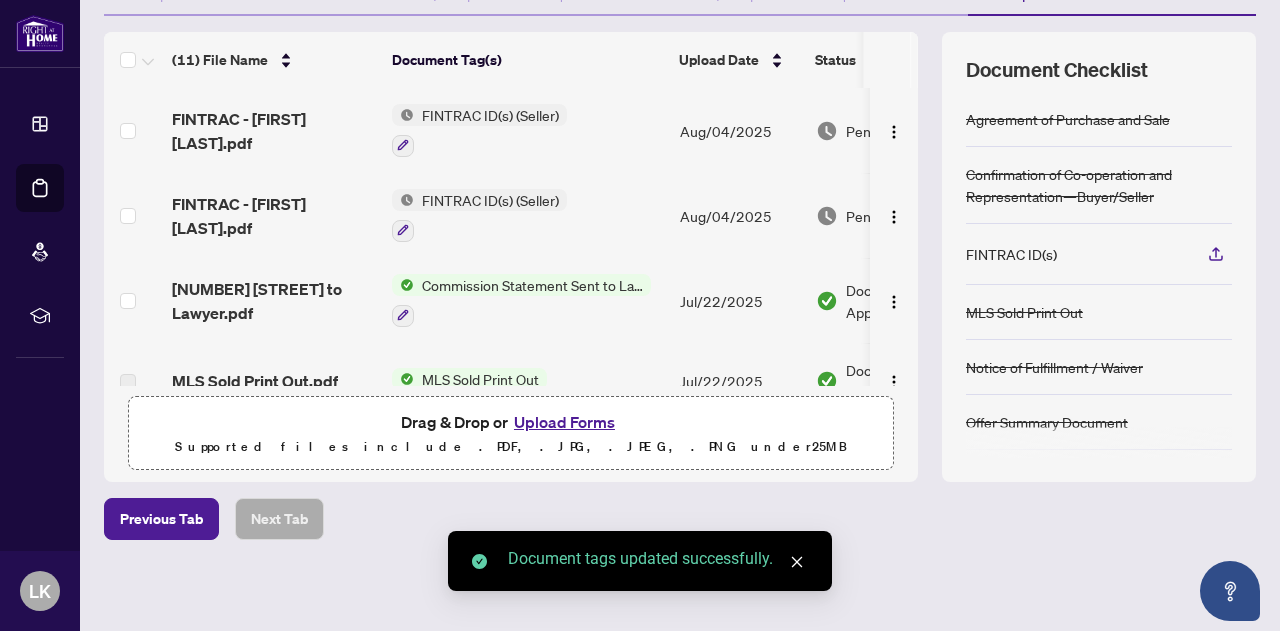 scroll, scrollTop: 0, scrollLeft: 0, axis: both 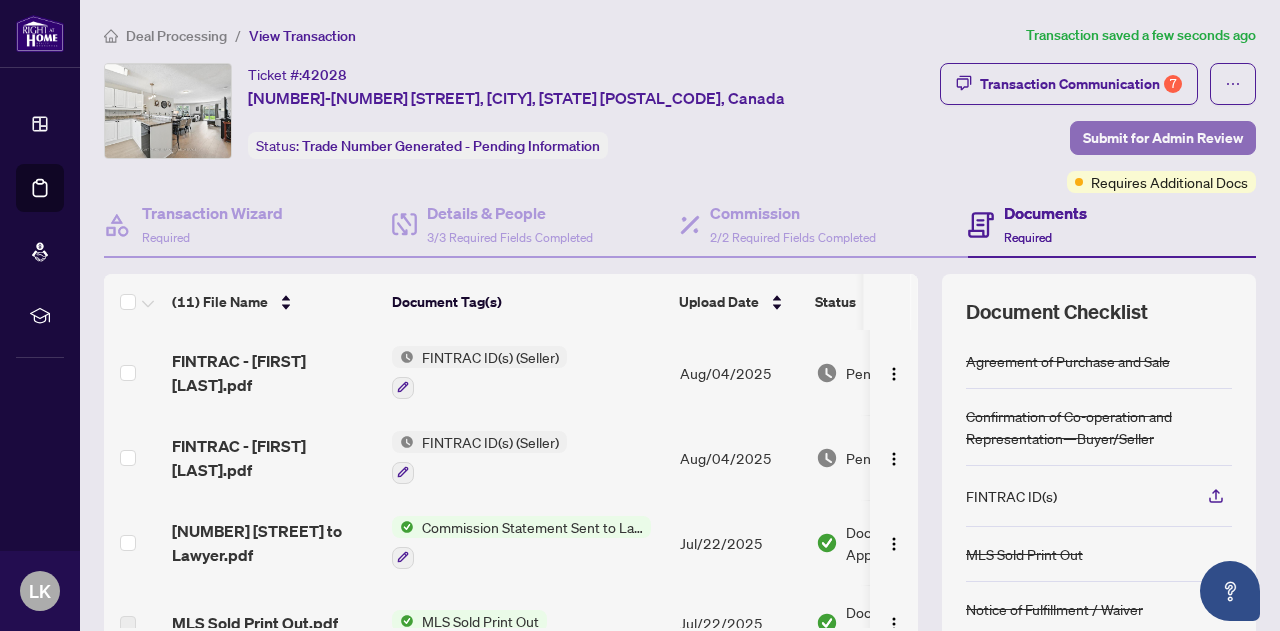 click on "Submit for Admin Review" at bounding box center [1163, 138] 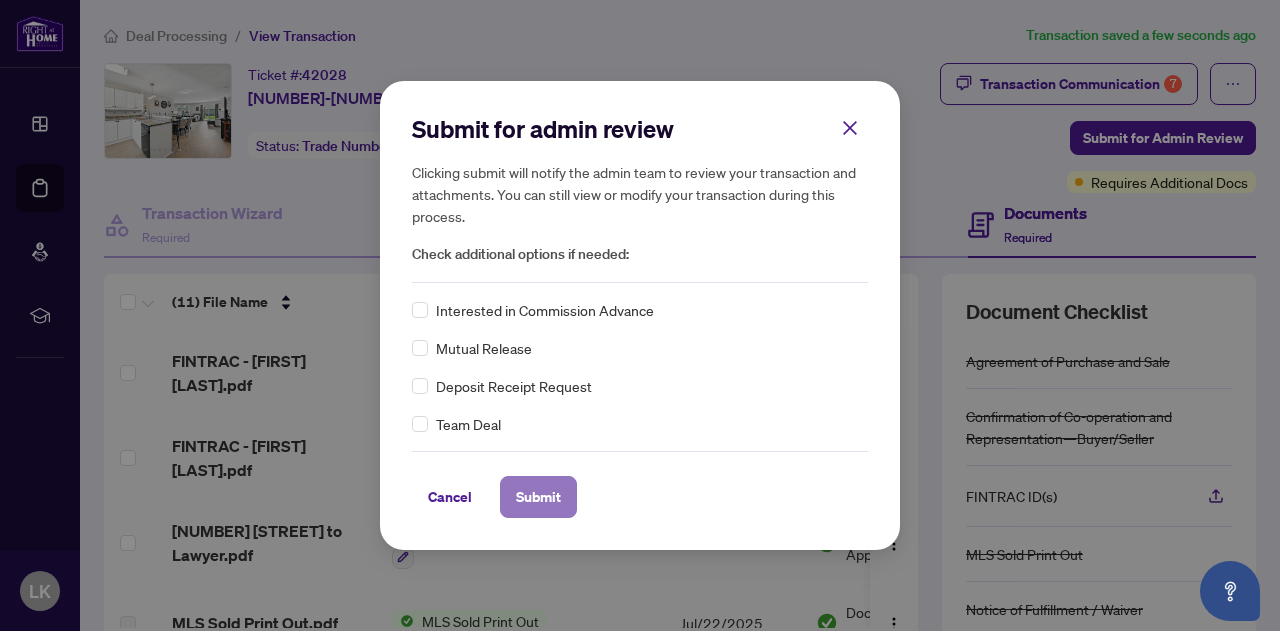 click on "Submit" at bounding box center [538, 497] 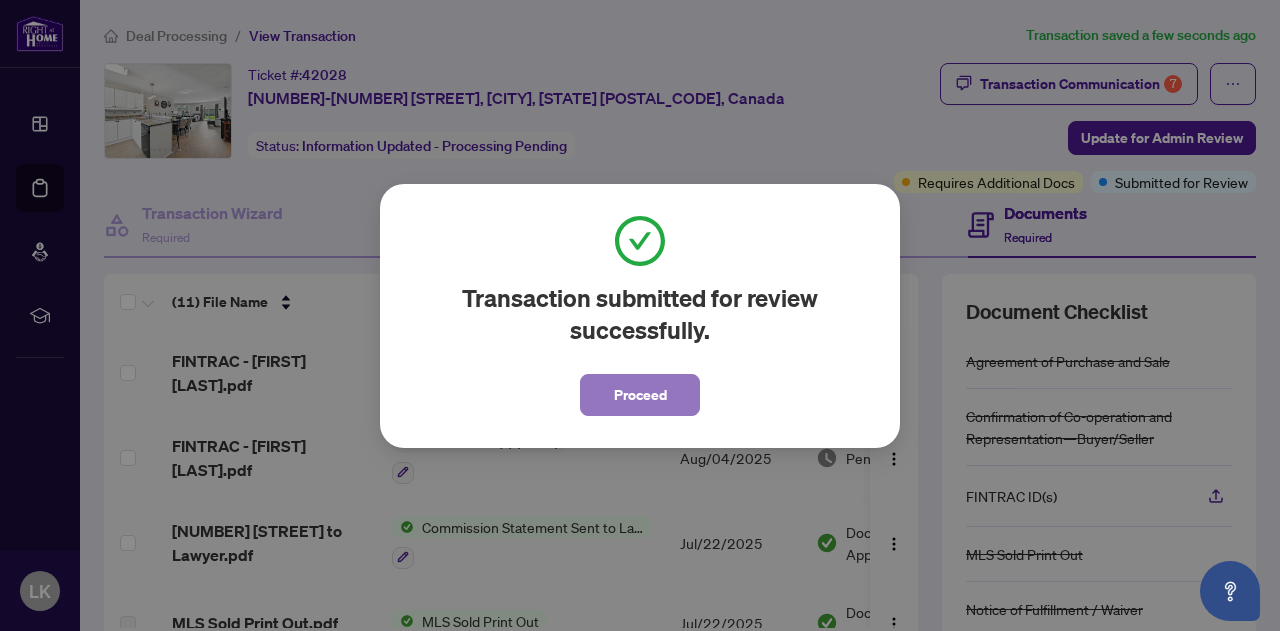click on "Proceed" at bounding box center [640, 395] 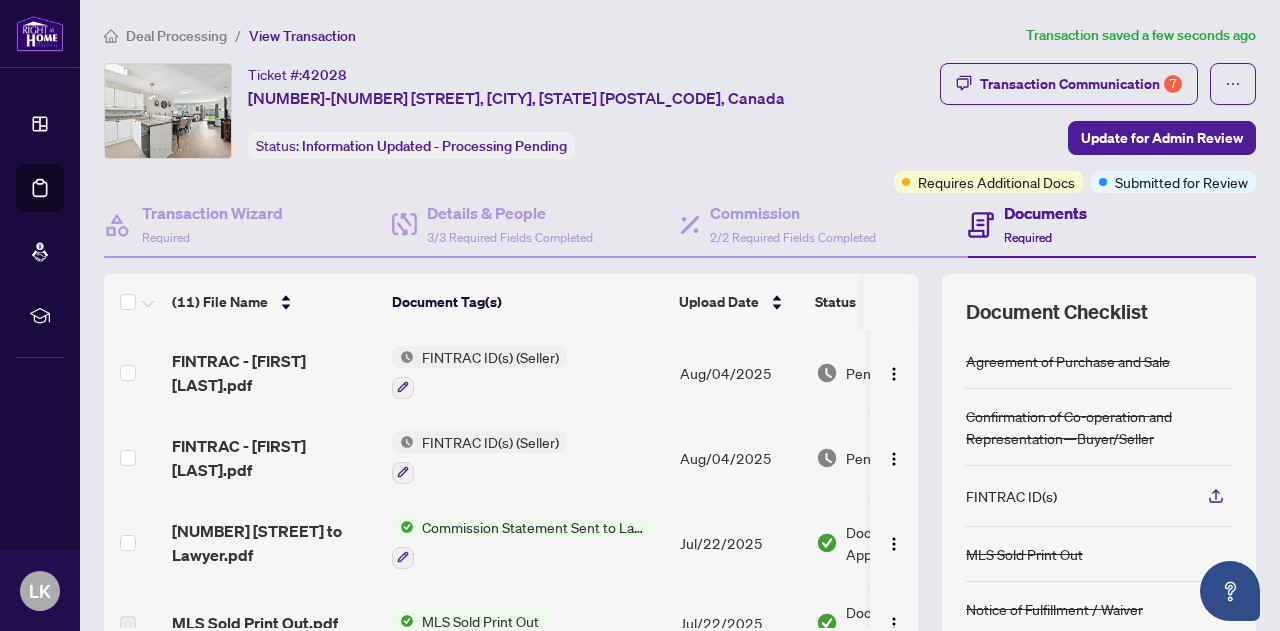 click on "Deal Processing" at bounding box center (176, 36) 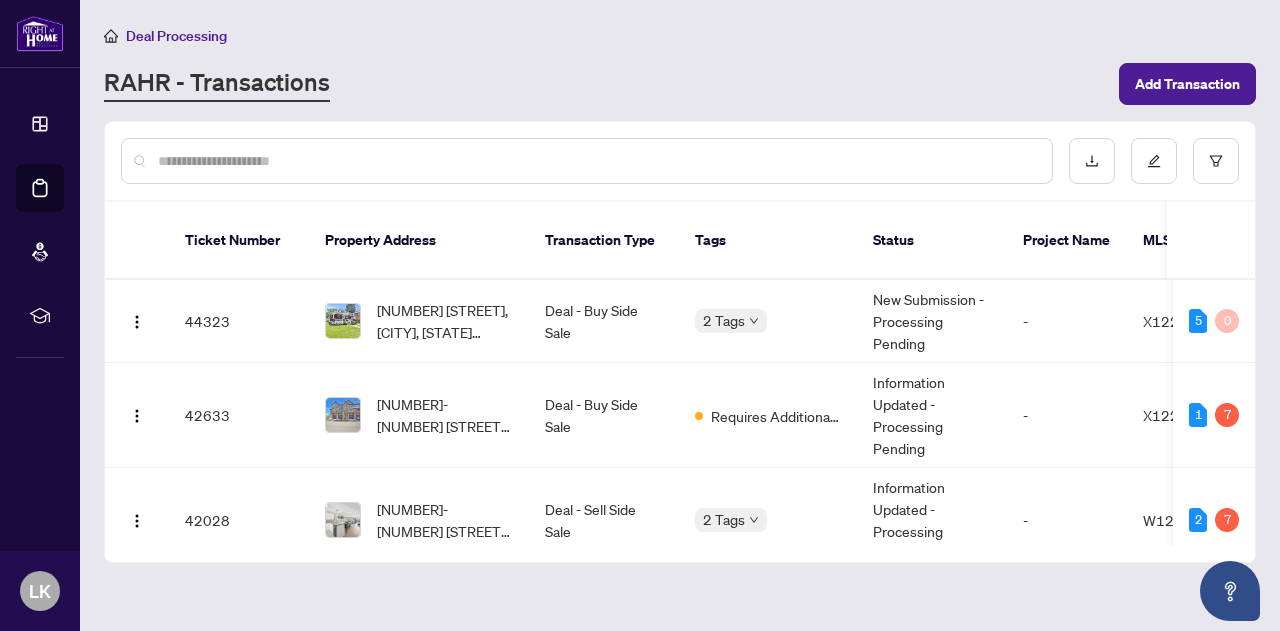 click on "Information Updated - Processing Pending" at bounding box center (932, 415) 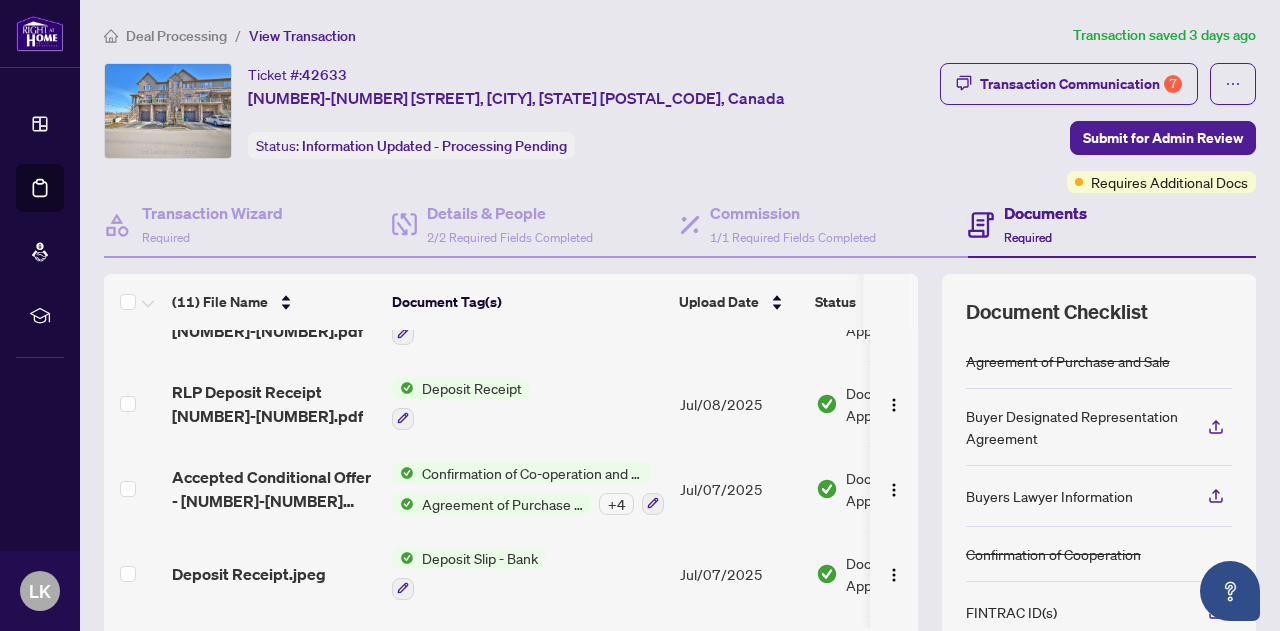 scroll, scrollTop: 632, scrollLeft: 0, axis: vertical 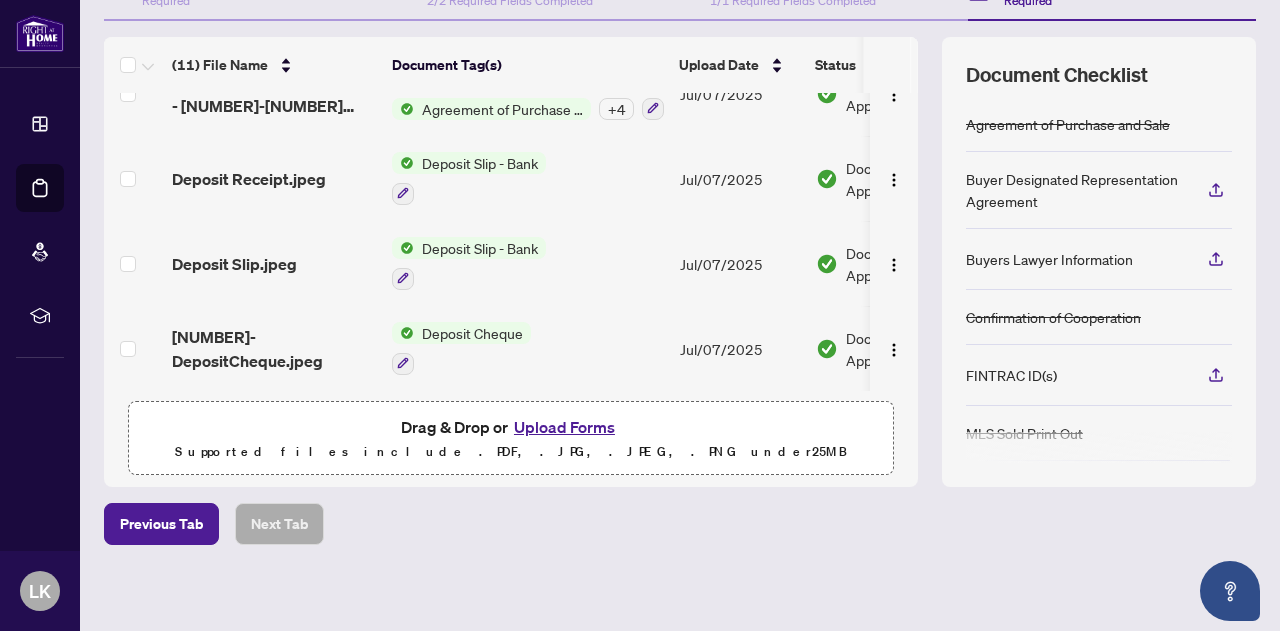 click on "Upload Forms" at bounding box center [564, 427] 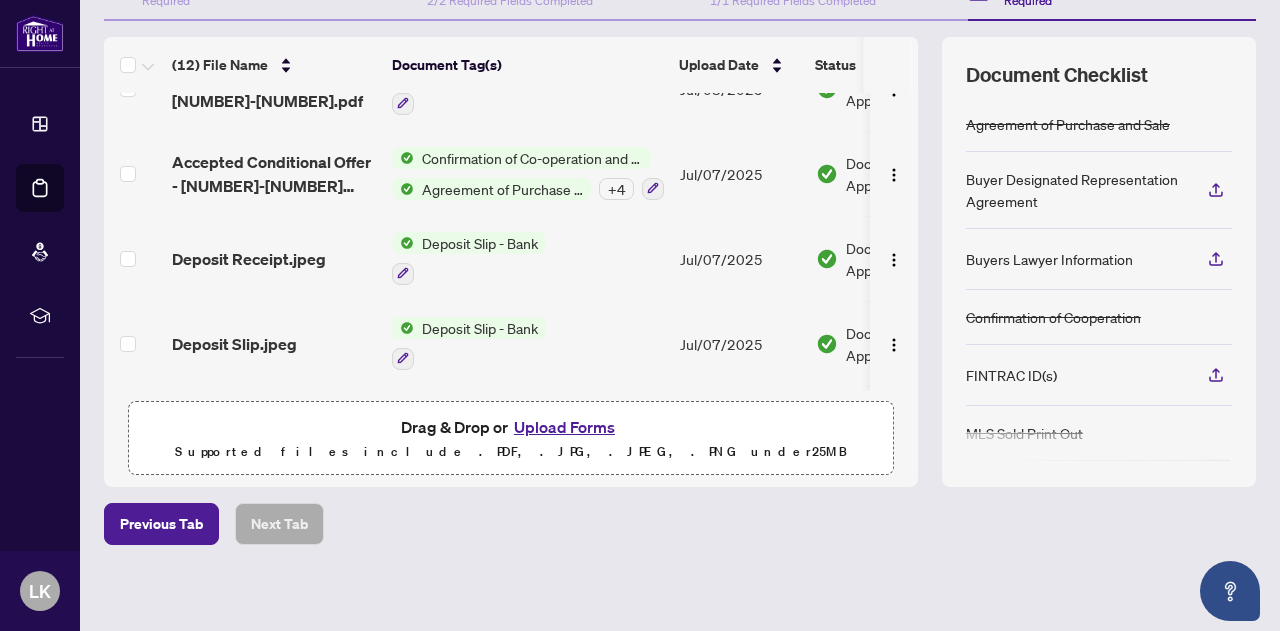 click on "Upload Forms" at bounding box center [564, 427] 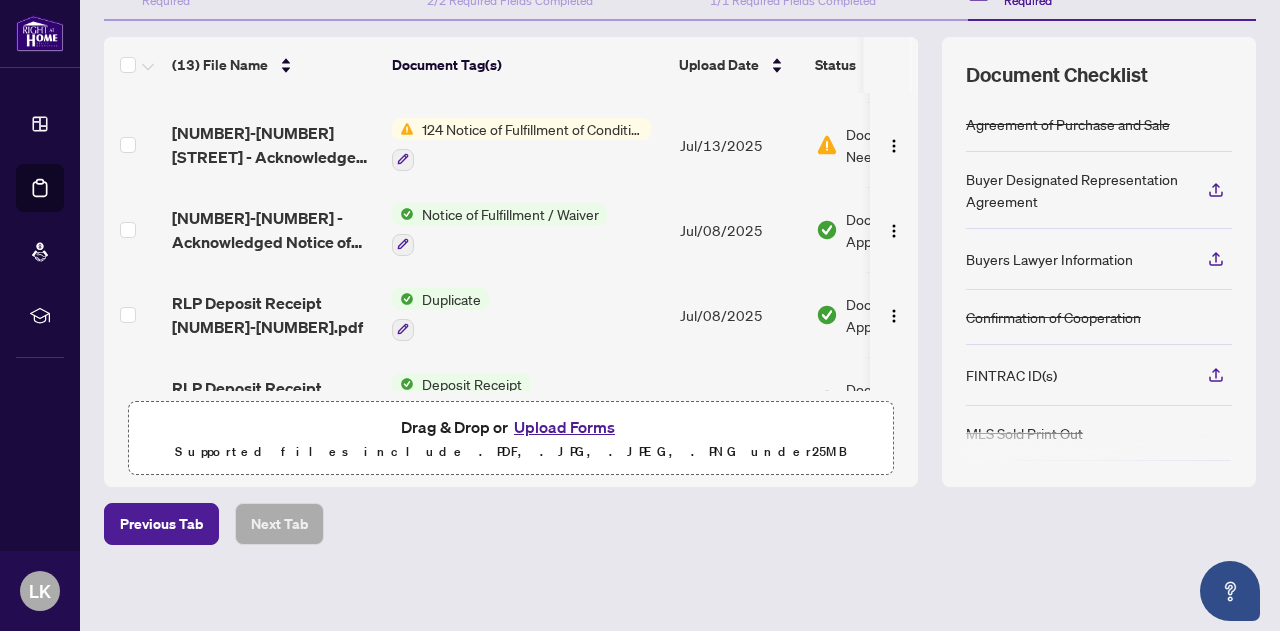scroll, scrollTop: 0, scrollLeft: 0, axis: both 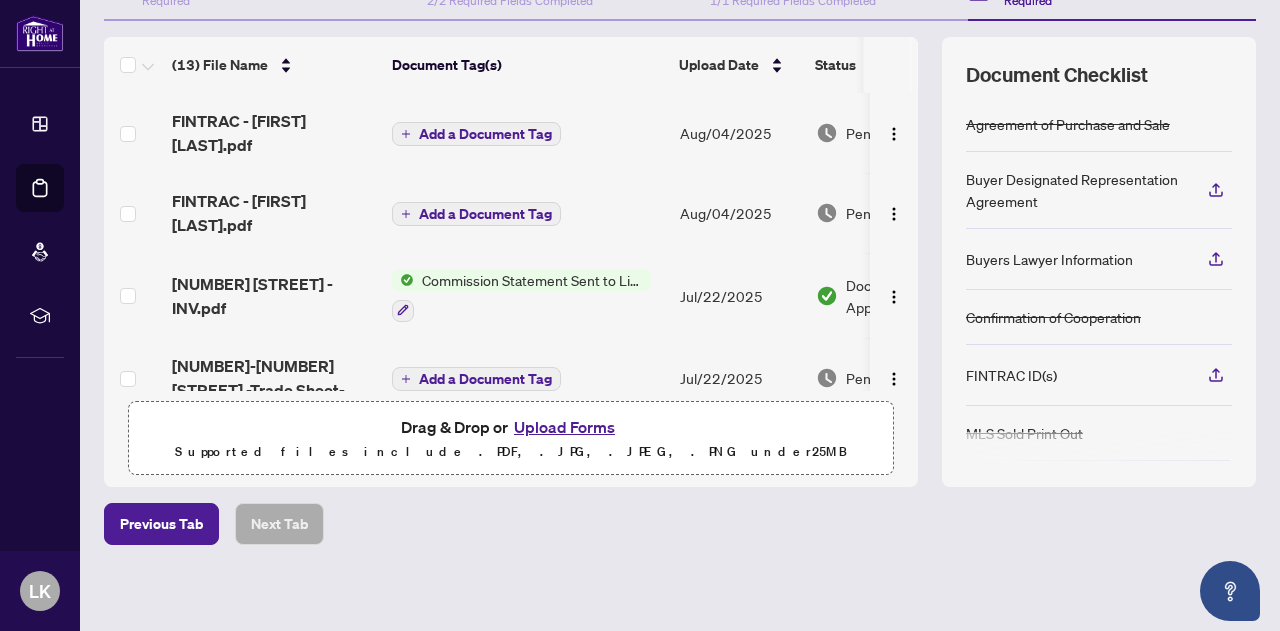 click on "Add a Document Tag" at bounding box center [485, 134] 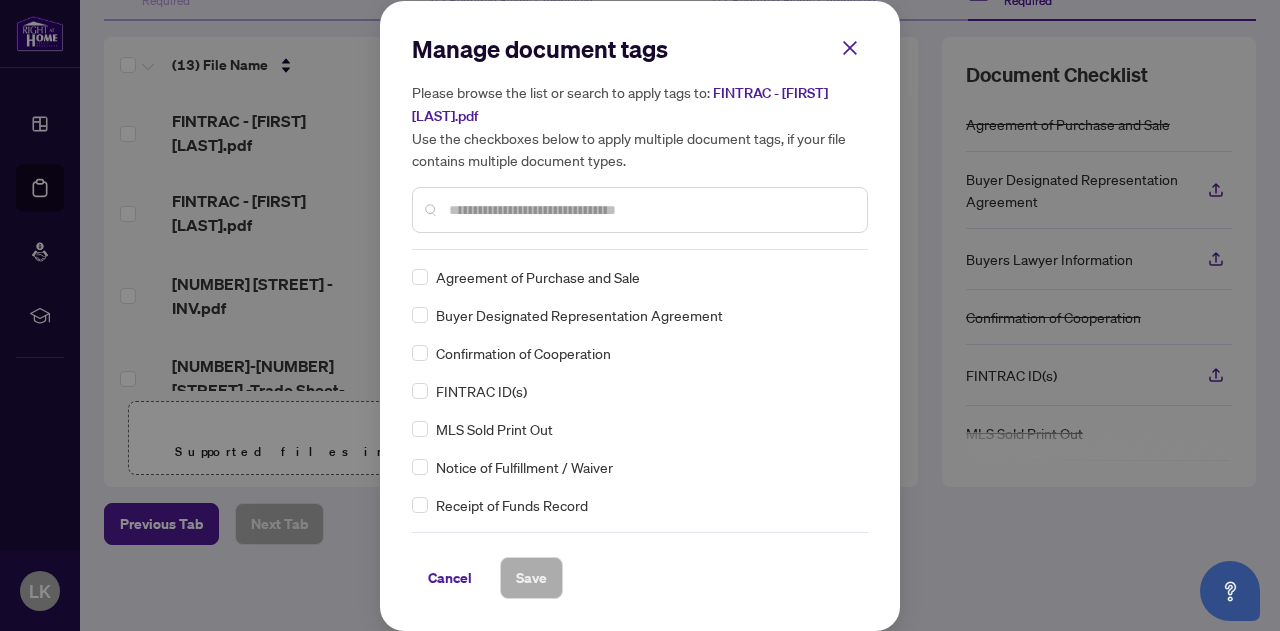 click at bounding box center (640, 210) 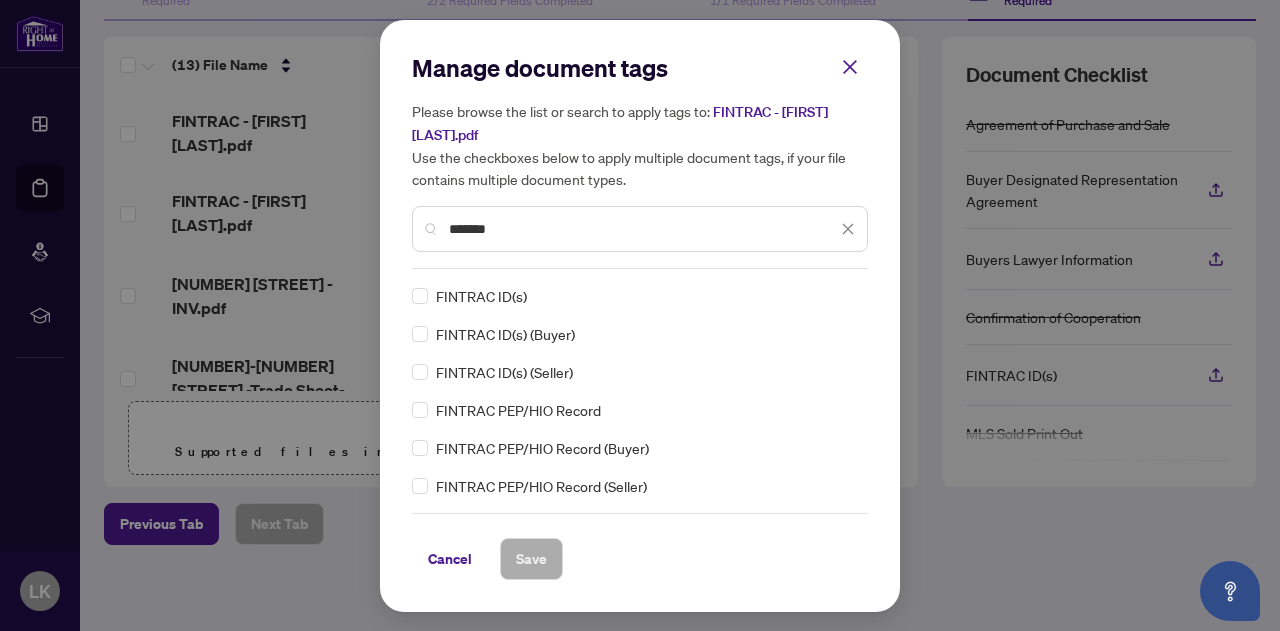 type on "*******" 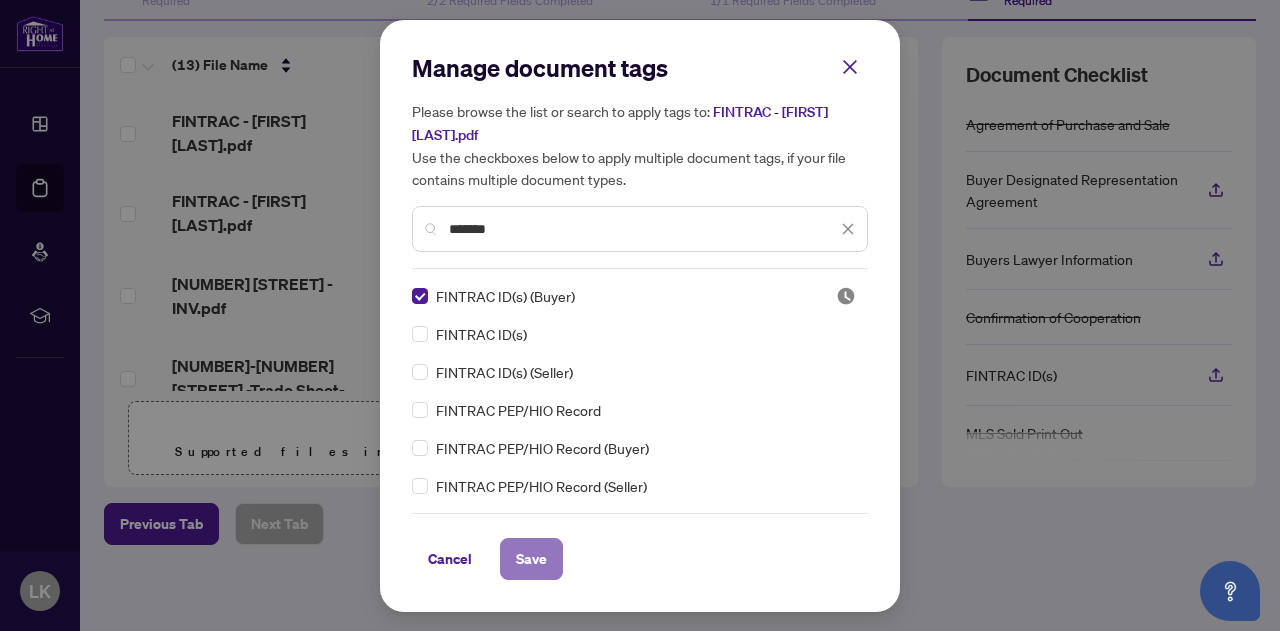 click on "Save" at bounding box center (531, 559) 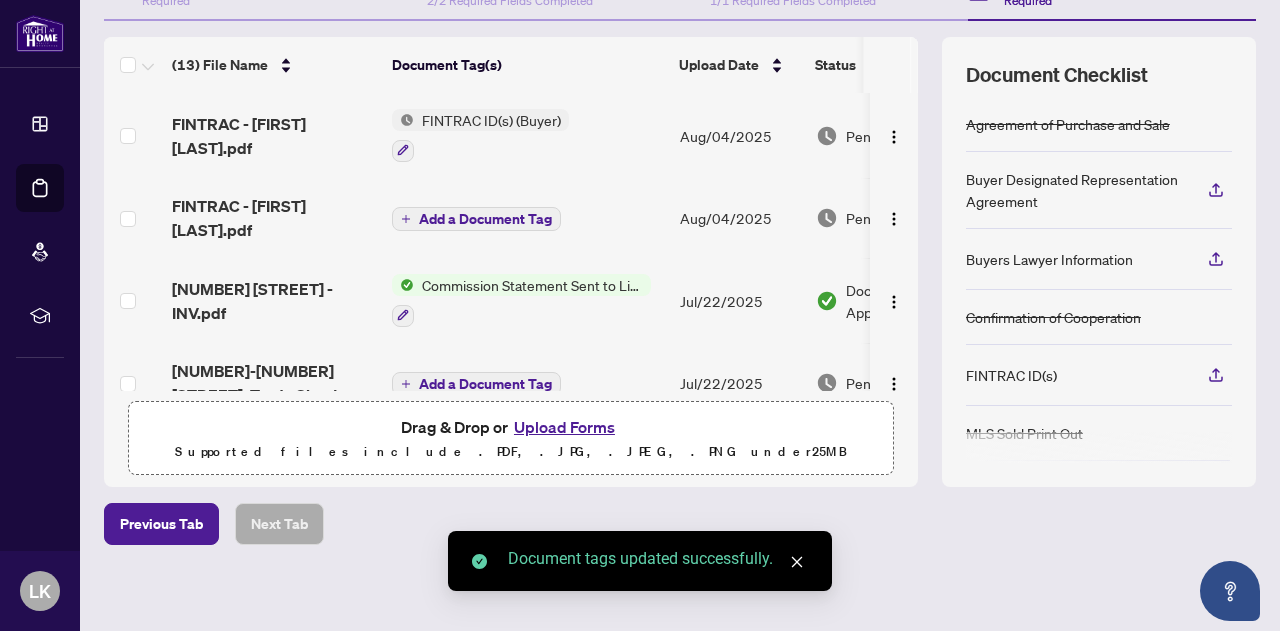 click on "Add a Document Tag" at bounding box center (485, 219) 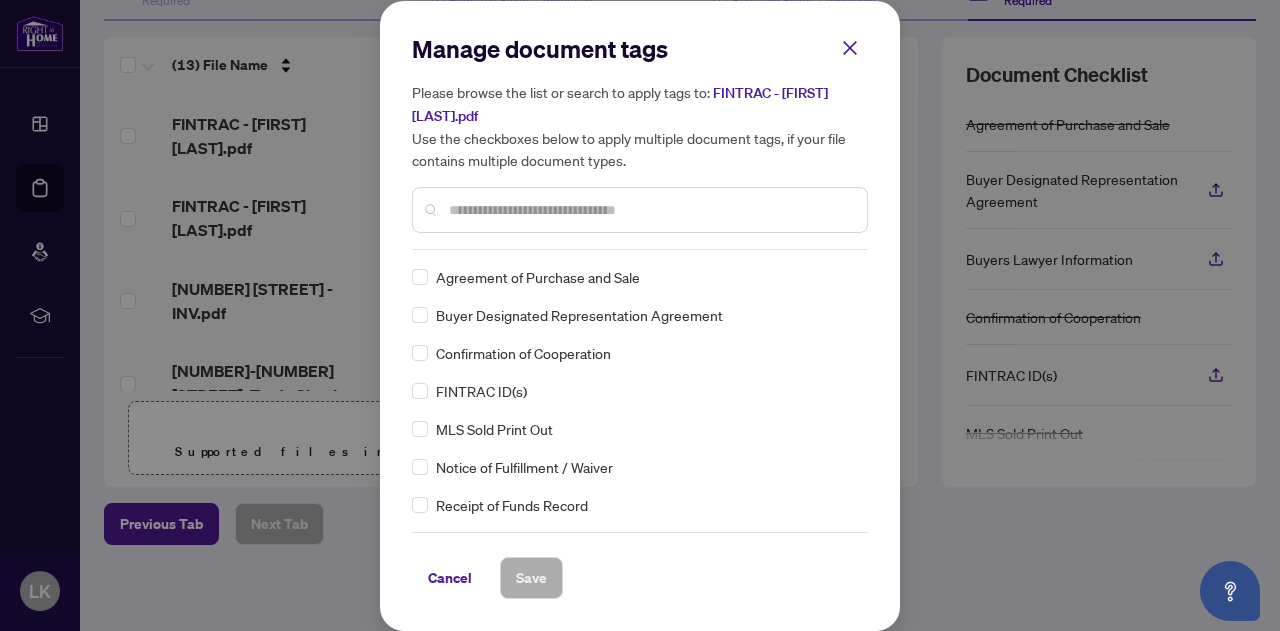 click at bounding box center (650, 210) 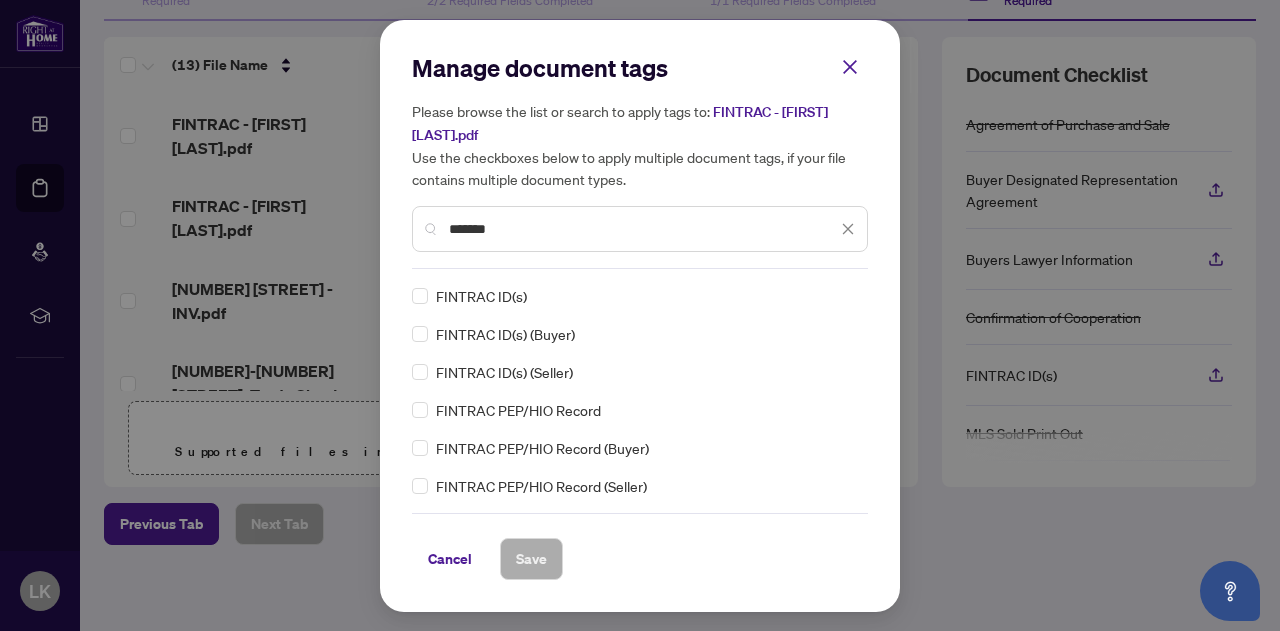 type on "*******" 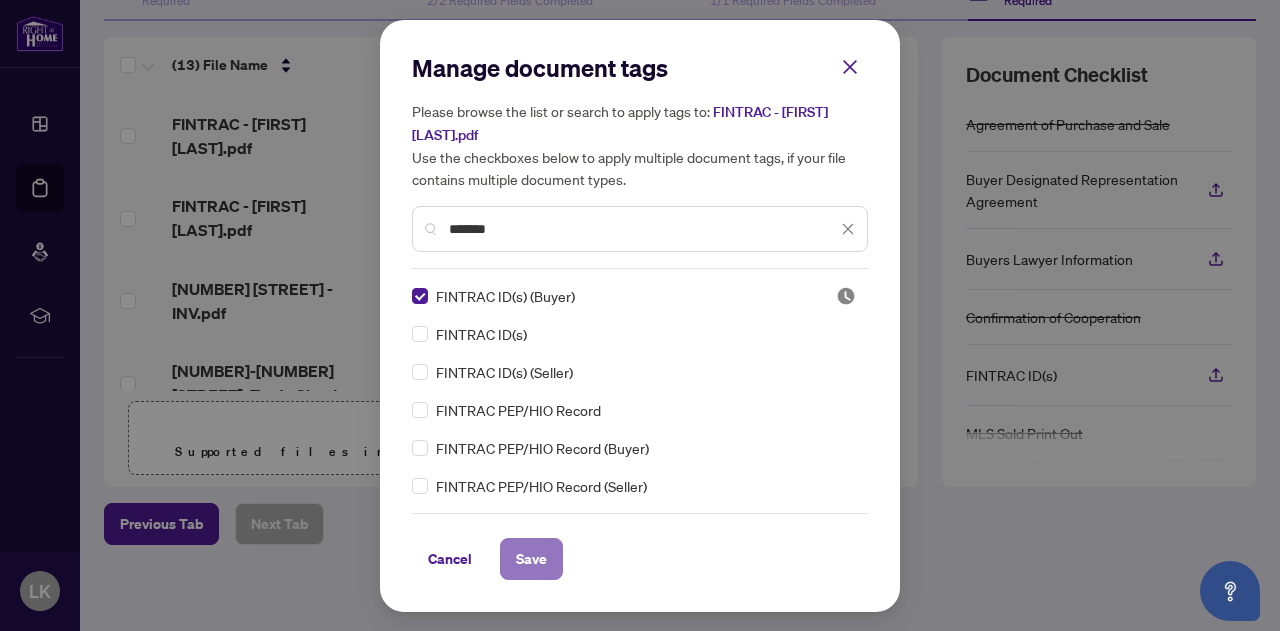 click on "Save" at bounding box center (531, 559) 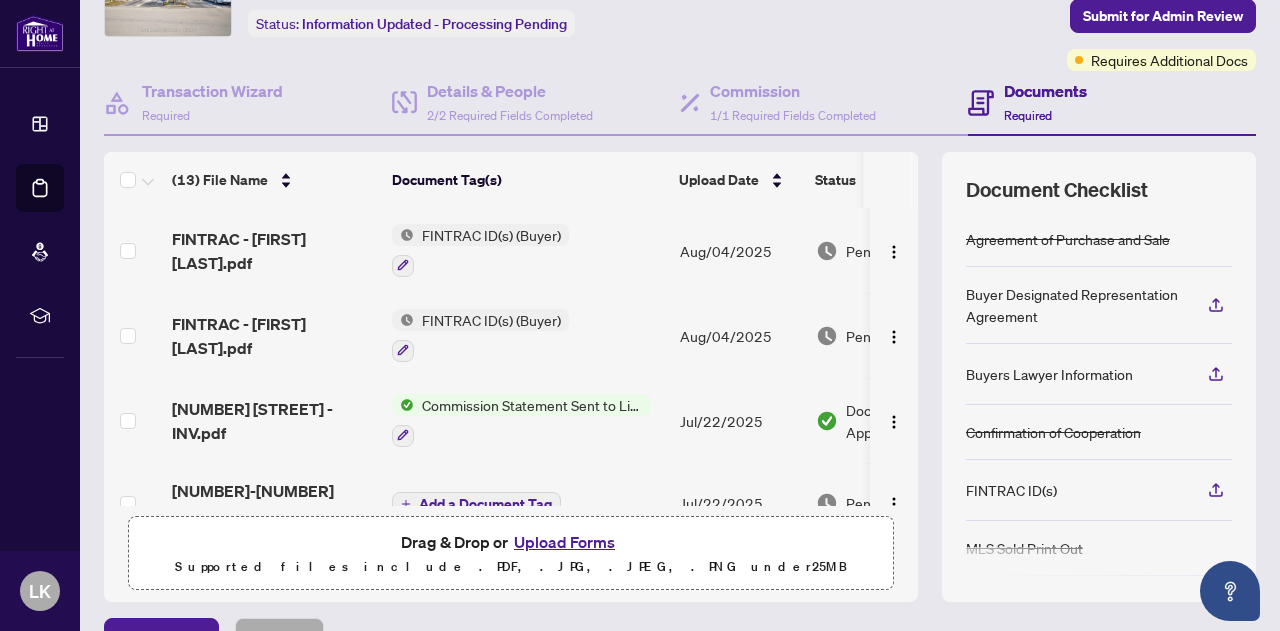 scroll, scrollTop: 0, scrollLeft: 0, axis: both 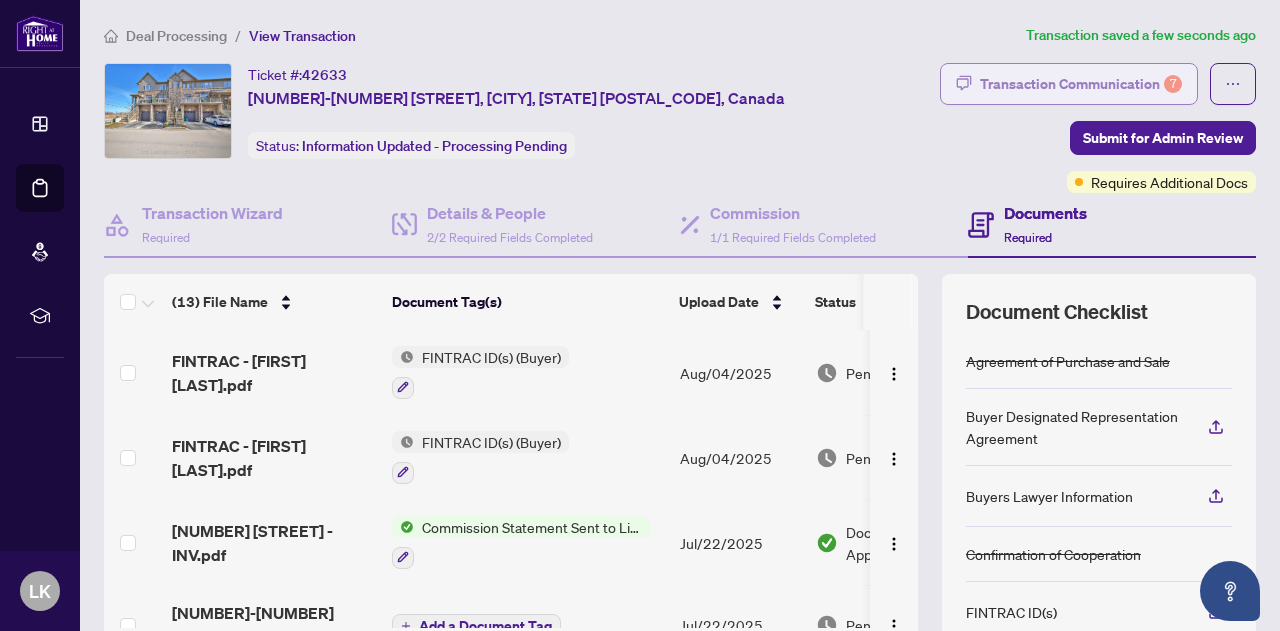 click on "Transaction Communication 7" at bounding box center [1081, 84] 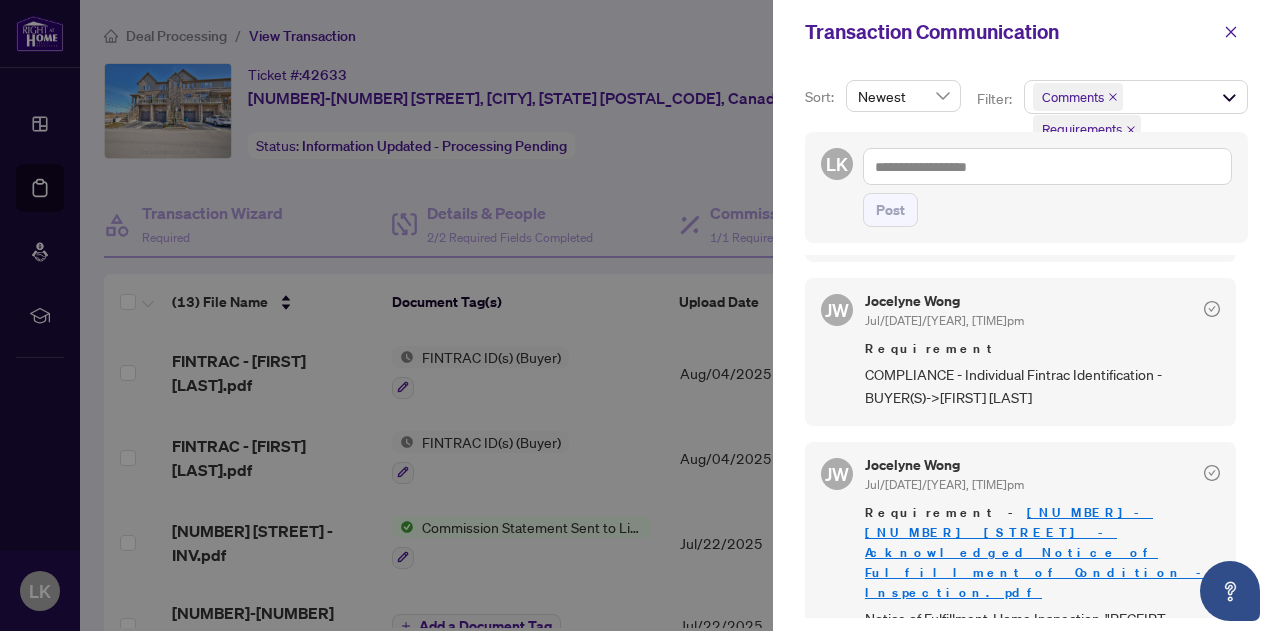 scroll, scrollTop: 2036, scrollLeft: 0, axis: vertical 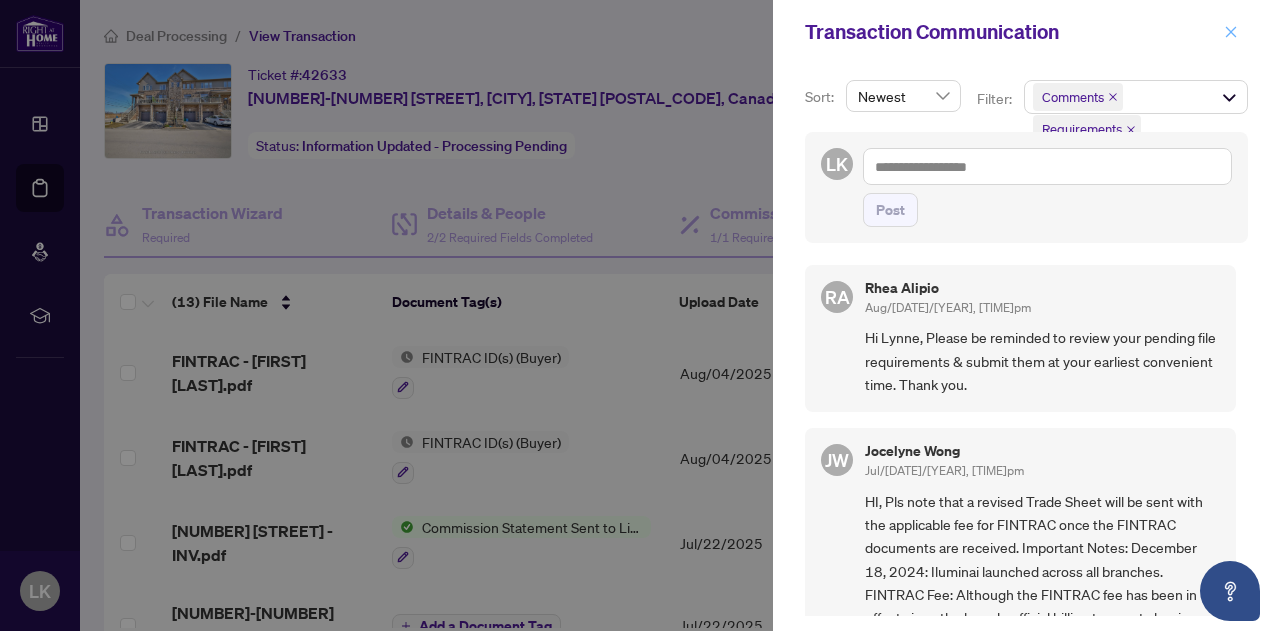click 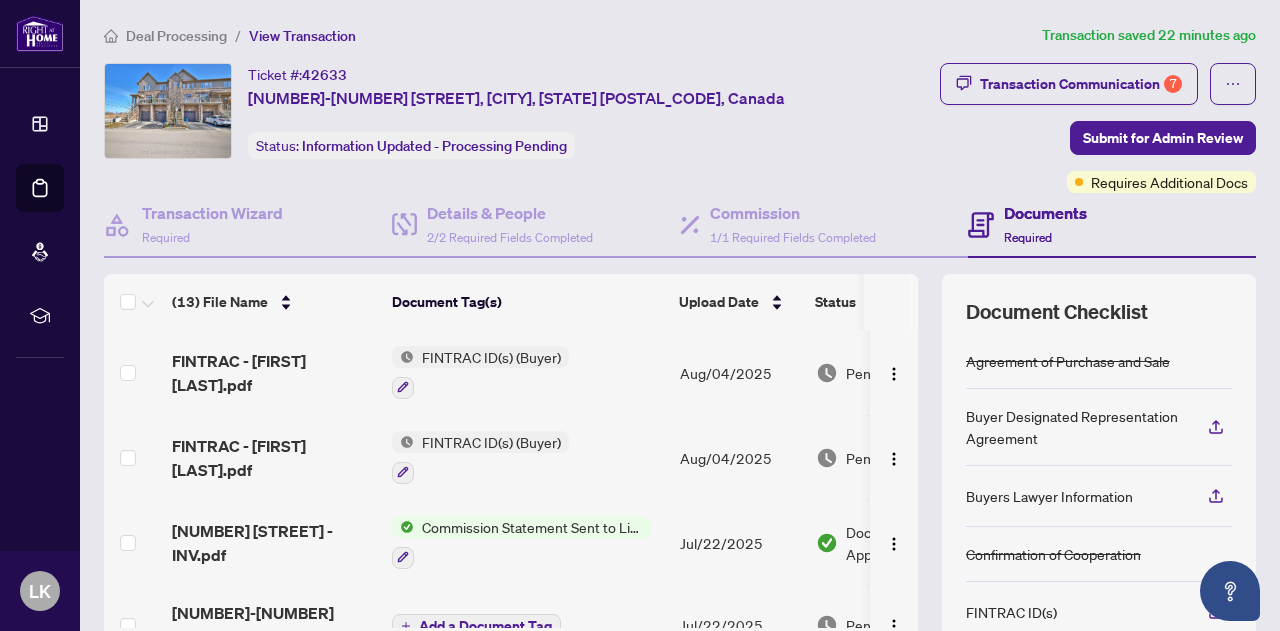 click on "Deal Processing" at bounding box center [176, 36] 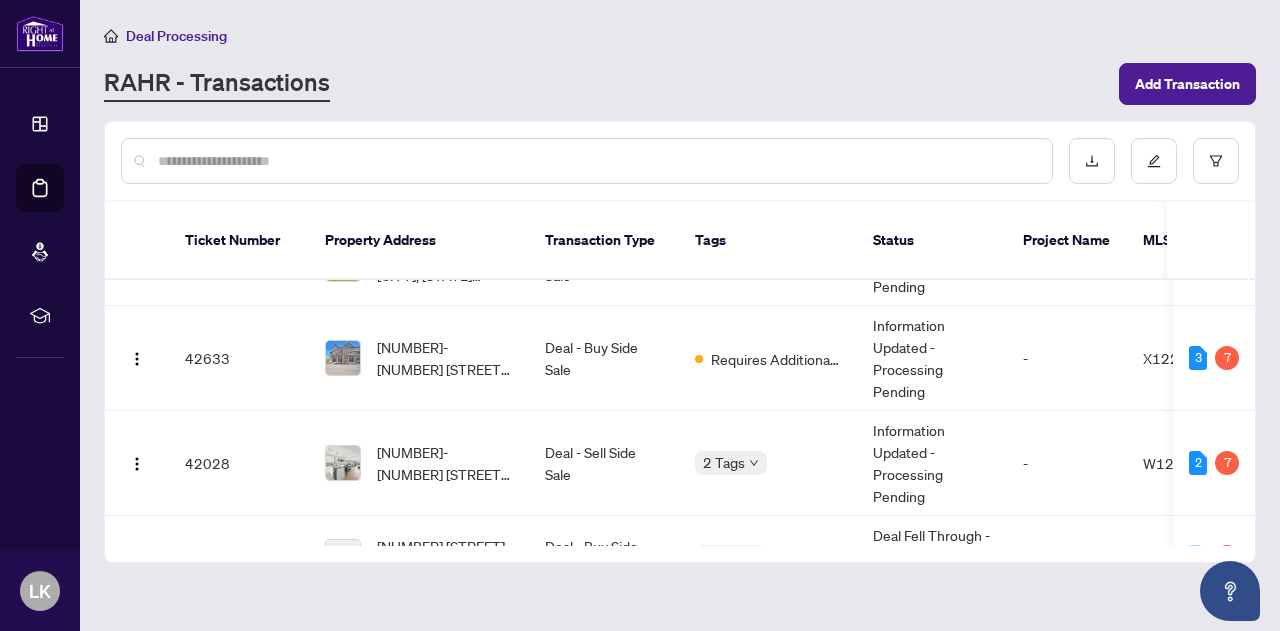 scroll, scrollTop: 75, scrollLeft: 0, axis: vertical 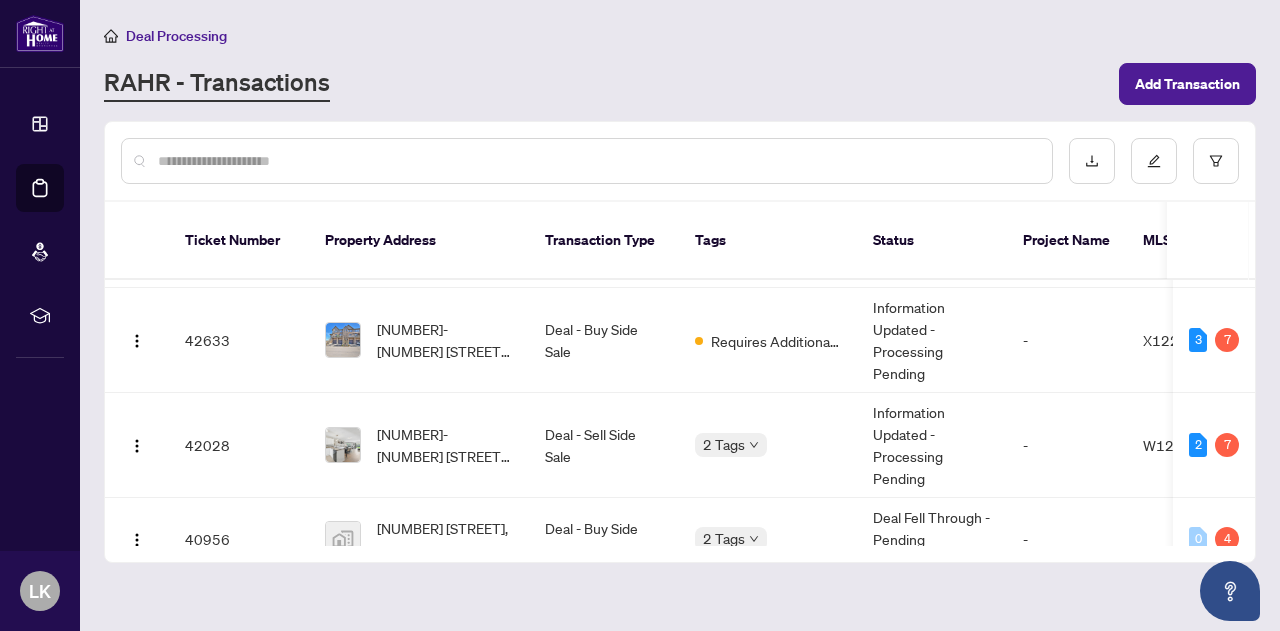 click on "42028" at bounding box center (239, 445) 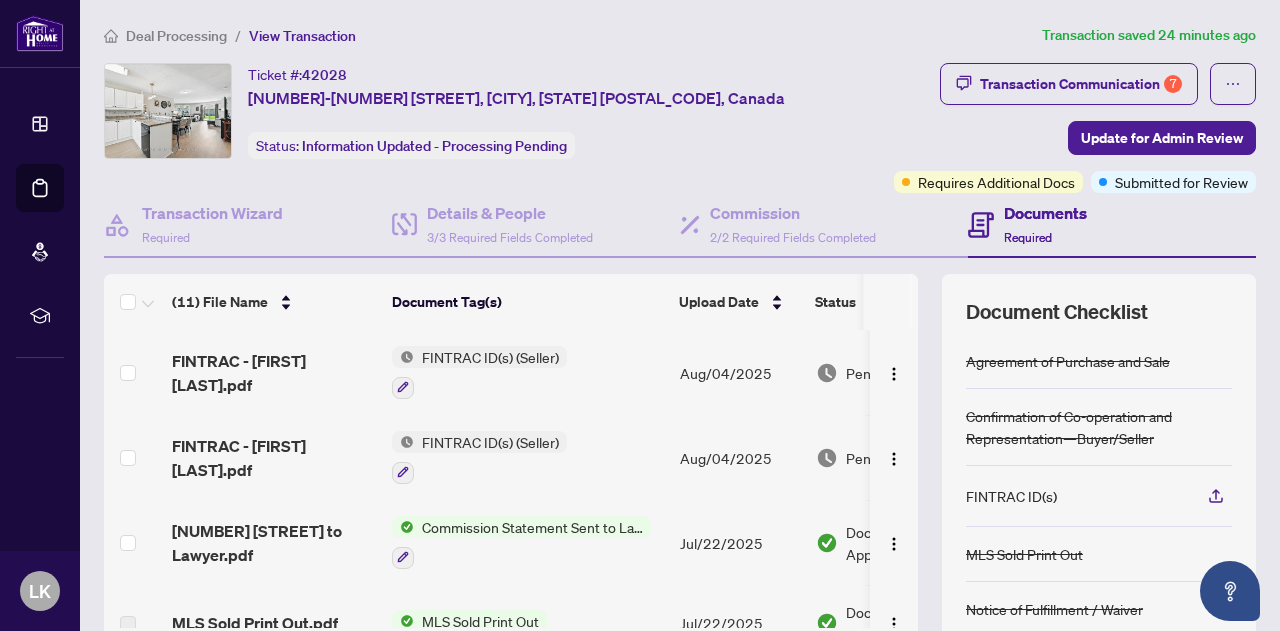 scroll, scrollTop: 112, scrollLeft: 0, axis: vertical 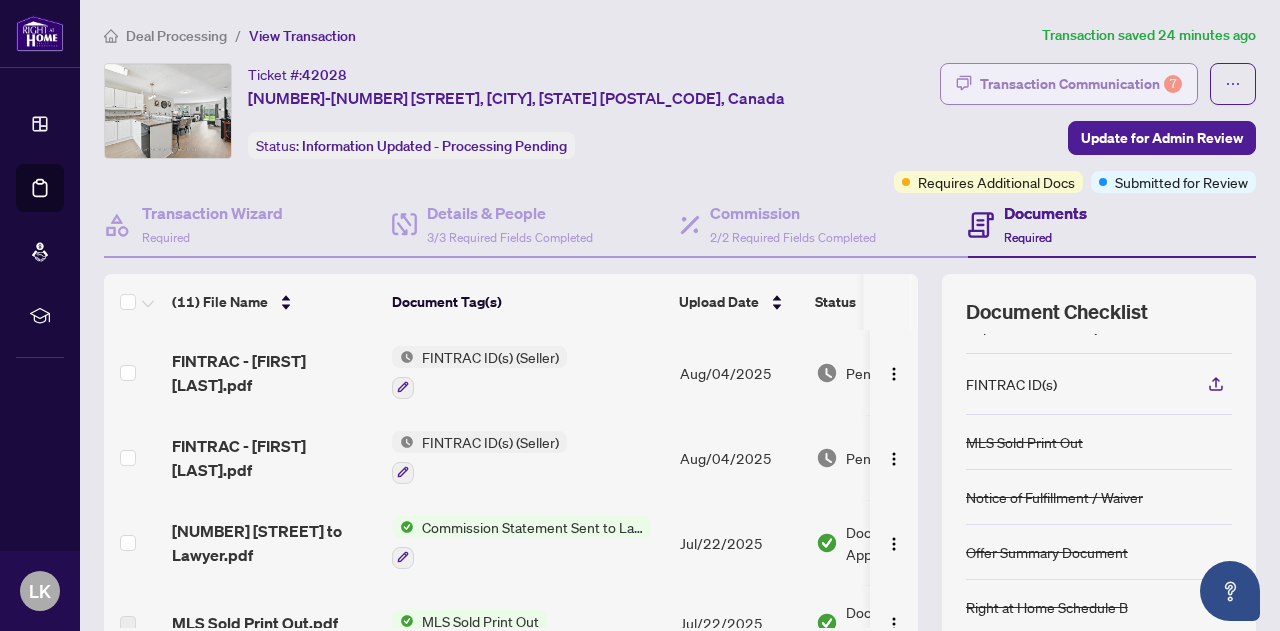 click on "Transaction Communication 7" at bounding box center (1081, 84) 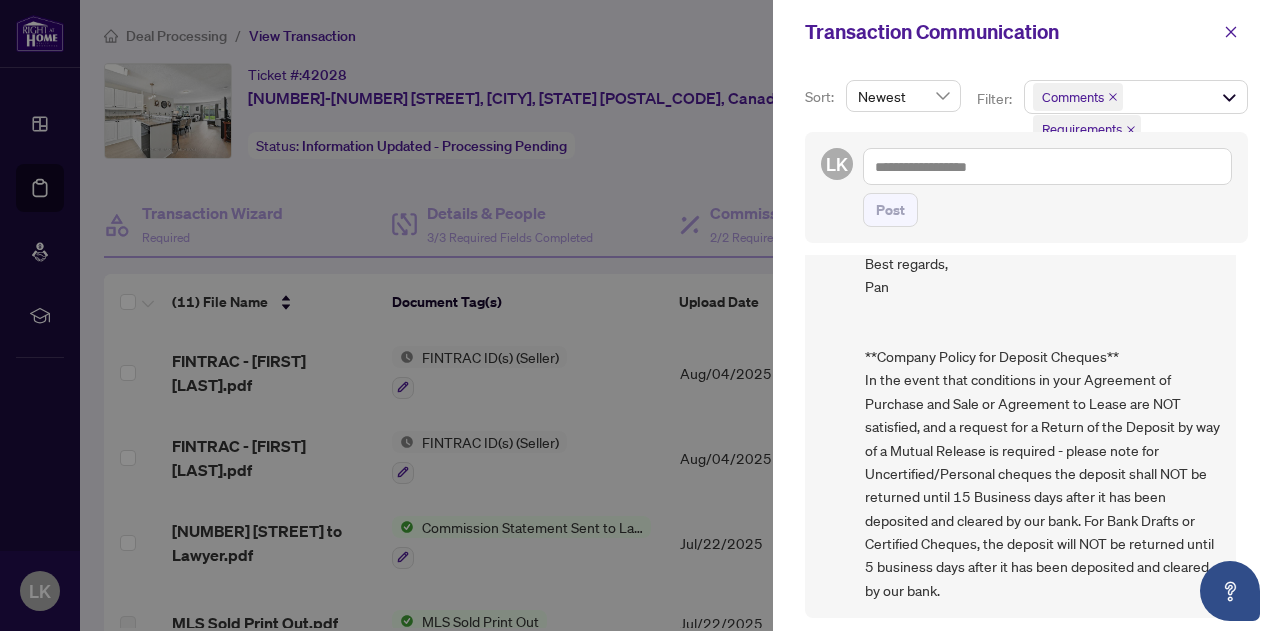 scroll, scrollTop: 3343, scrollLeft: 0, axis: vertical 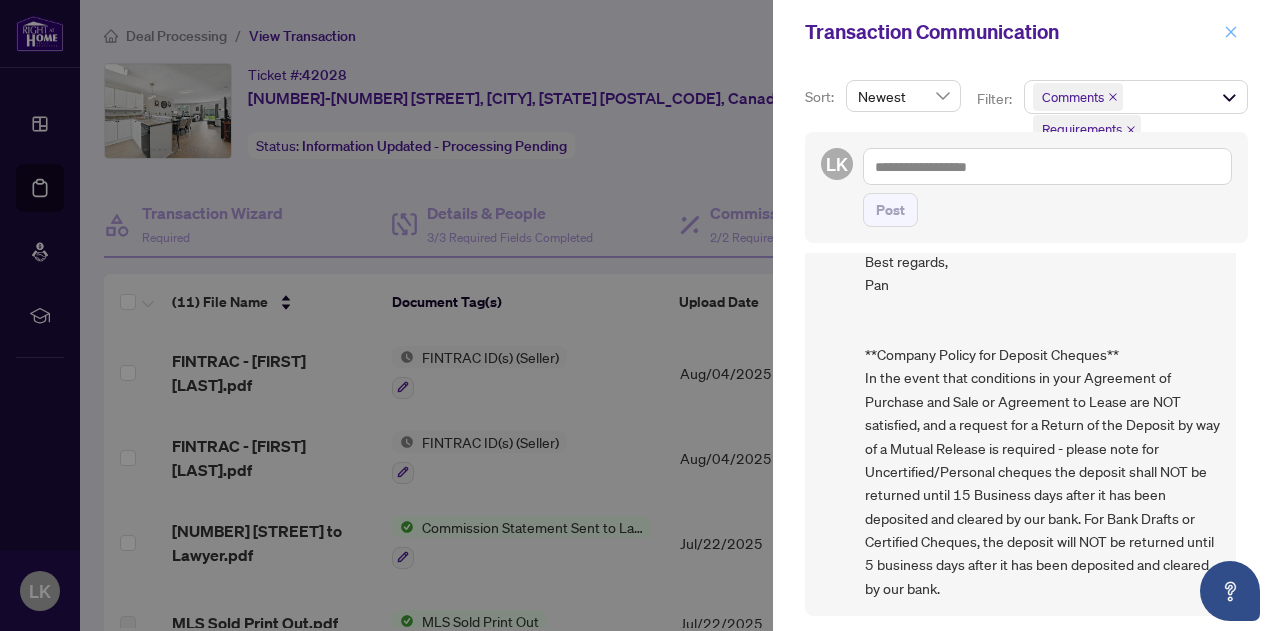 click 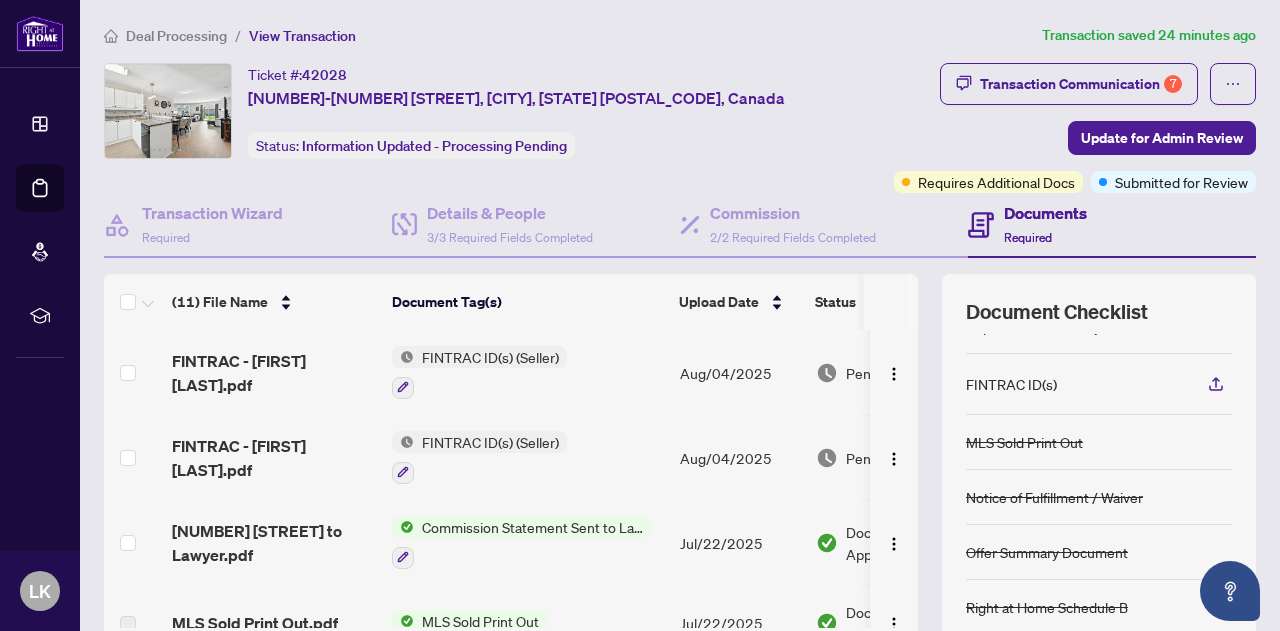 click on "Deal Processing" at bounding box center (176, 36) 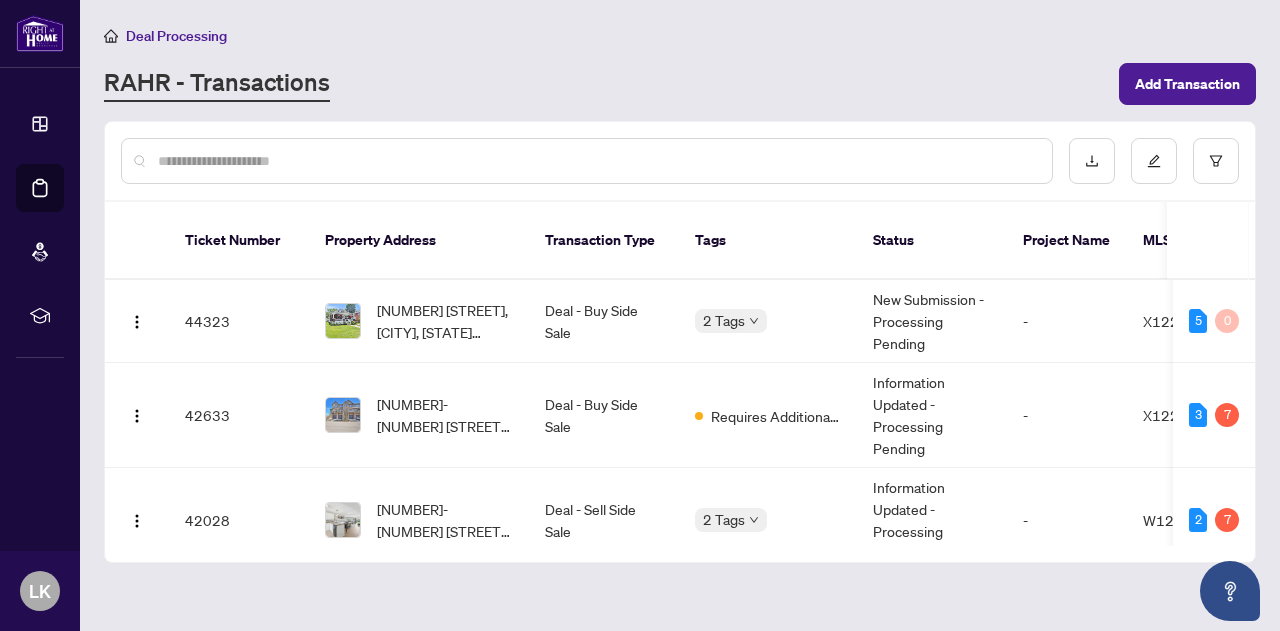 click on "[NUMBER]-[NUMBER] [STREET], [CITY], [STATE] [POSTAL_CODE], Canada" at bounding box center [445, 415] 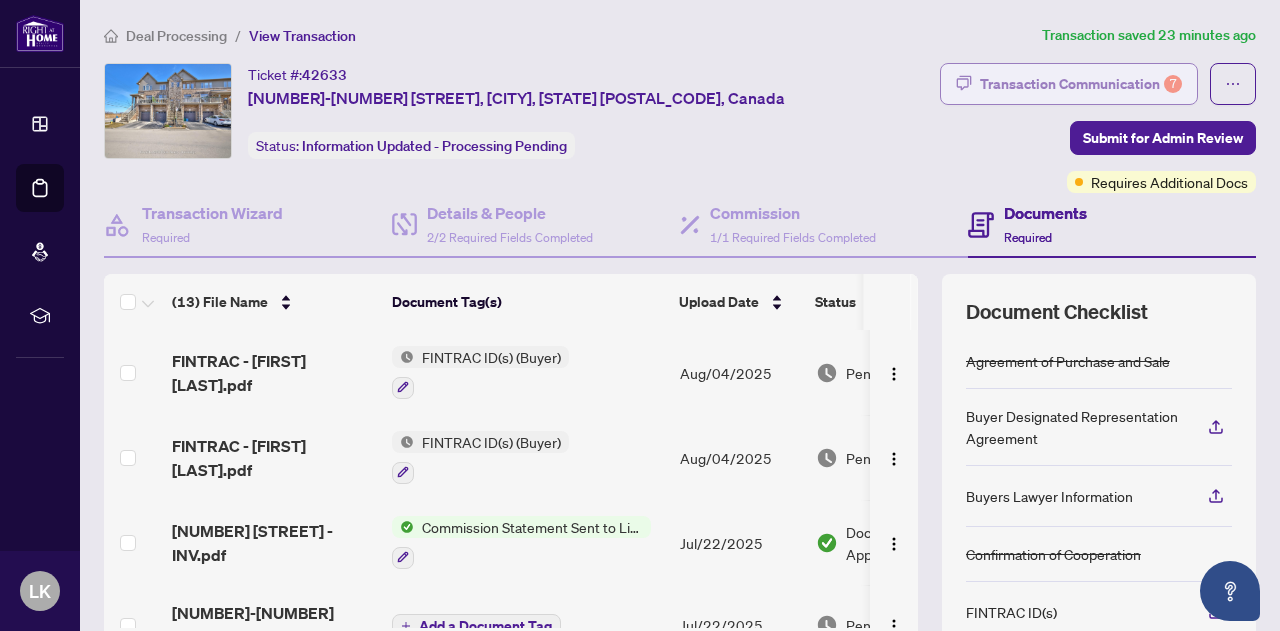 click on "Transaction Communication 7" at bounding box center [1081, 84] 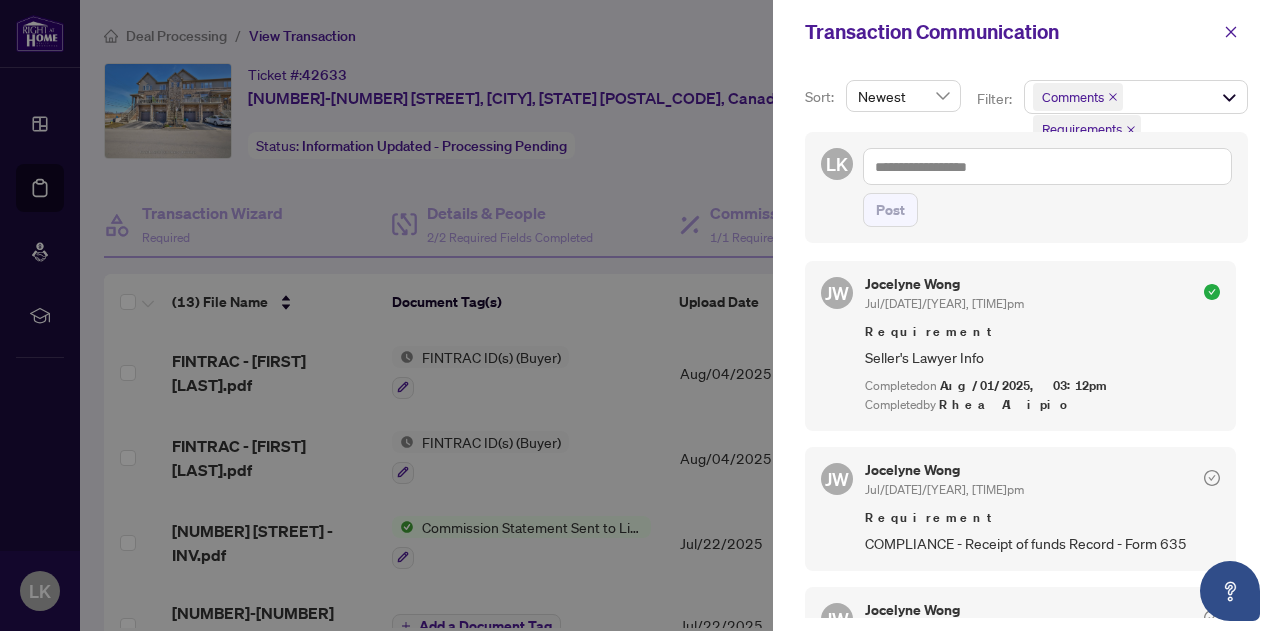scroll, scrollTop: 1576, scrollLeft: 0, axis: vertical 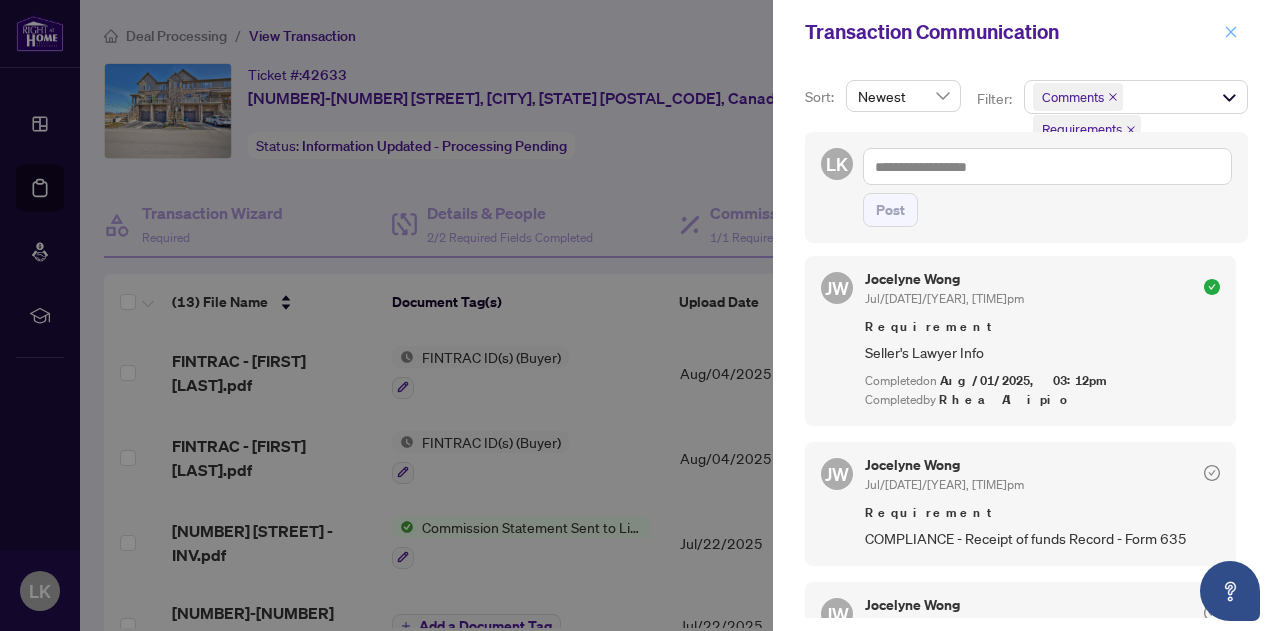 click 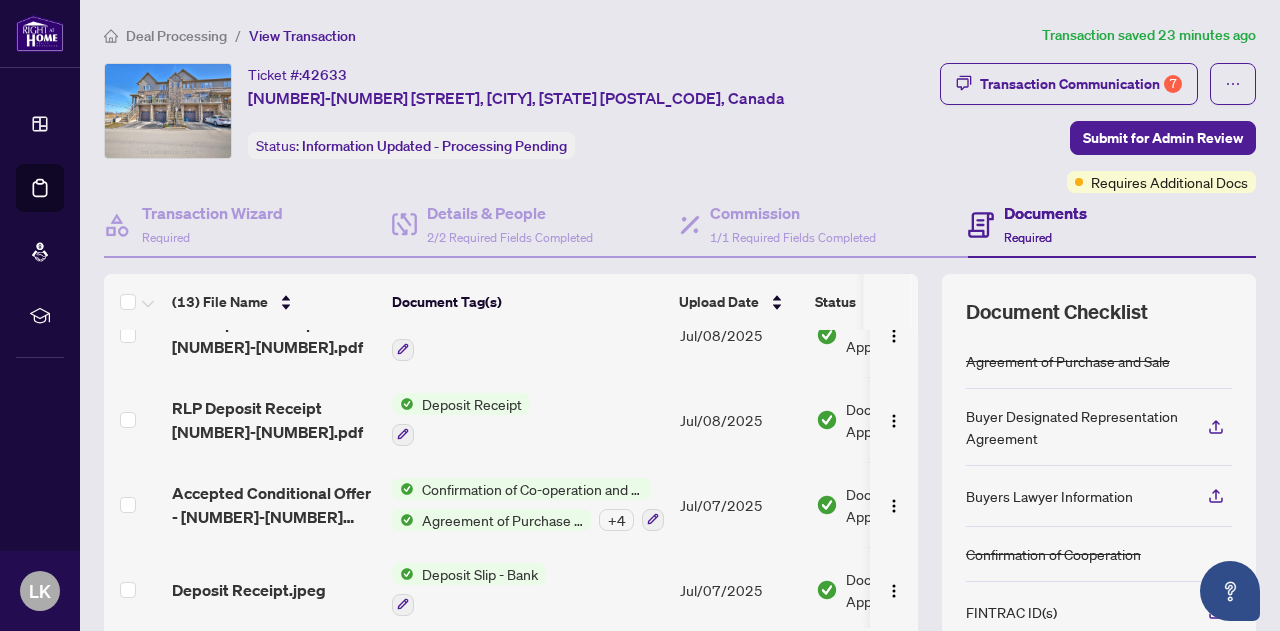 scroll, scrollTop: 801, scrollLeft: 0, axis: vertical 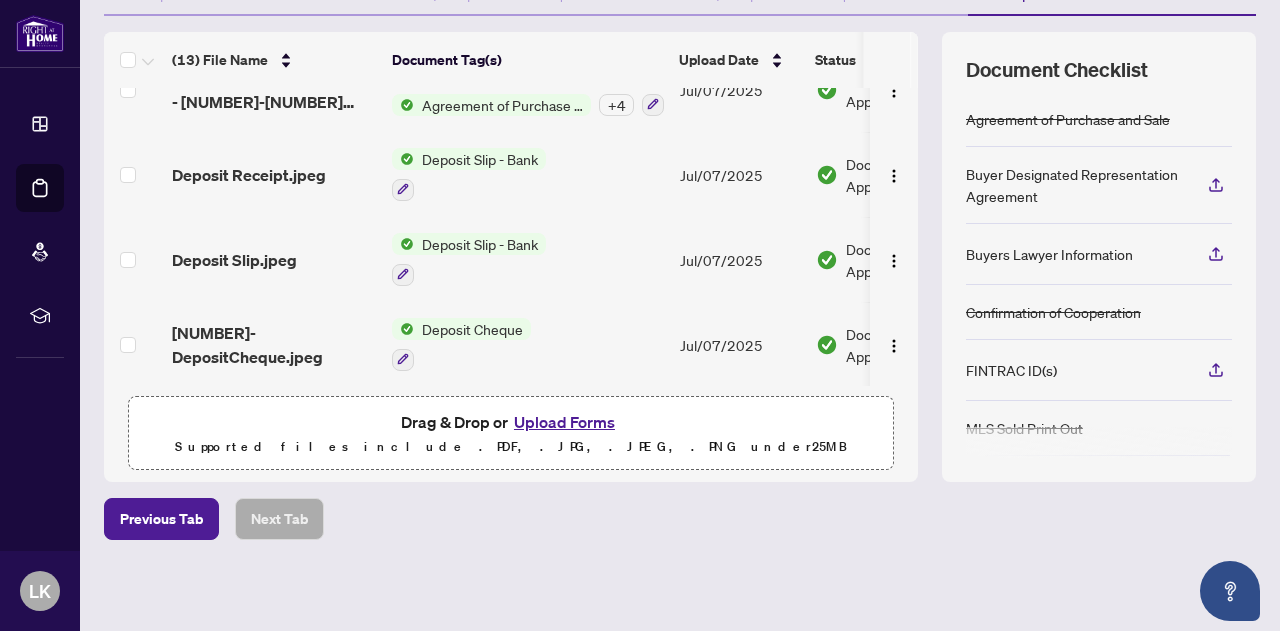 click on "Upload Forms" at bounding box center [564, 422] 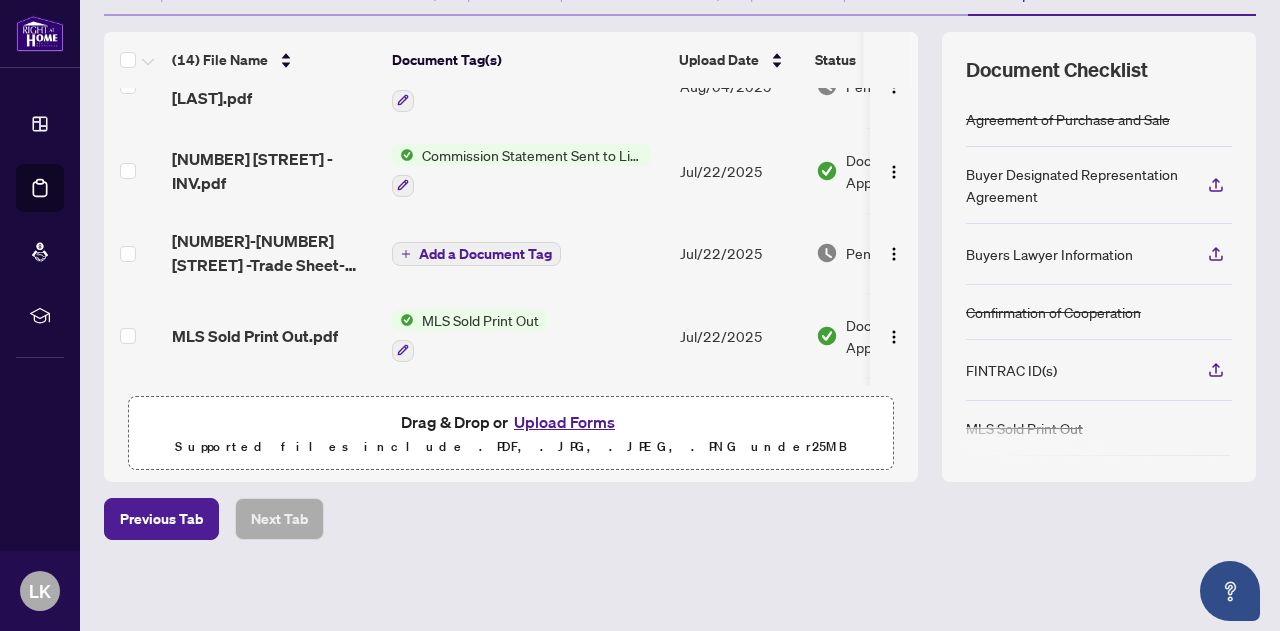 scroll, scrollTop: 0, scrollLeft: 0, axis: both 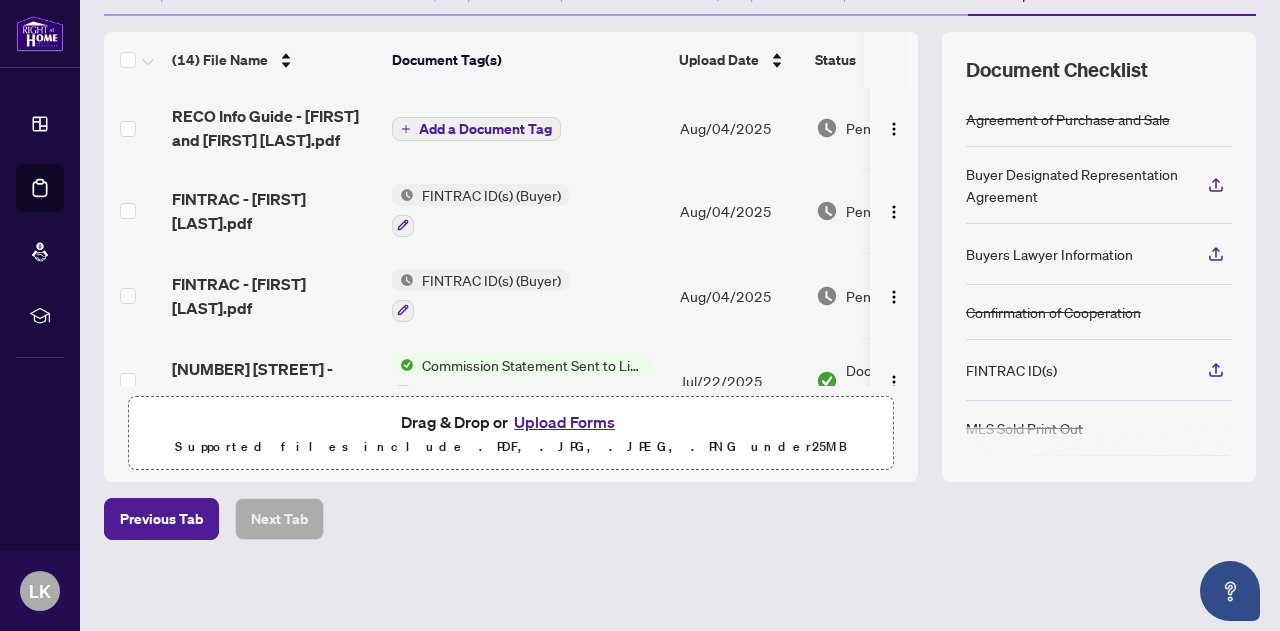 click on "Add a Document Tag" at bounding box center [485, 129] 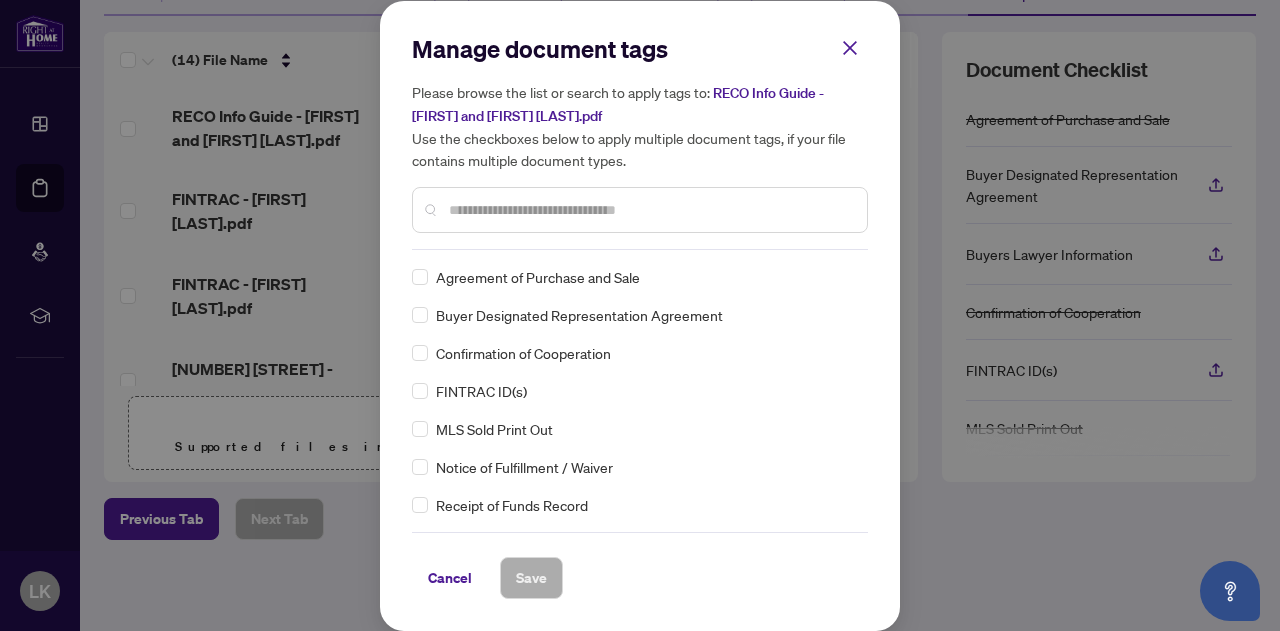 click on "Manage document tags Please browse the list or search to apply tags to: RECO Info Guide - [FIRST] and [FIRST] [LAST].pdf Use the checkboxes below to apply multiple document tags, if your file contains multiple document types." at bounding box center [640, 141] 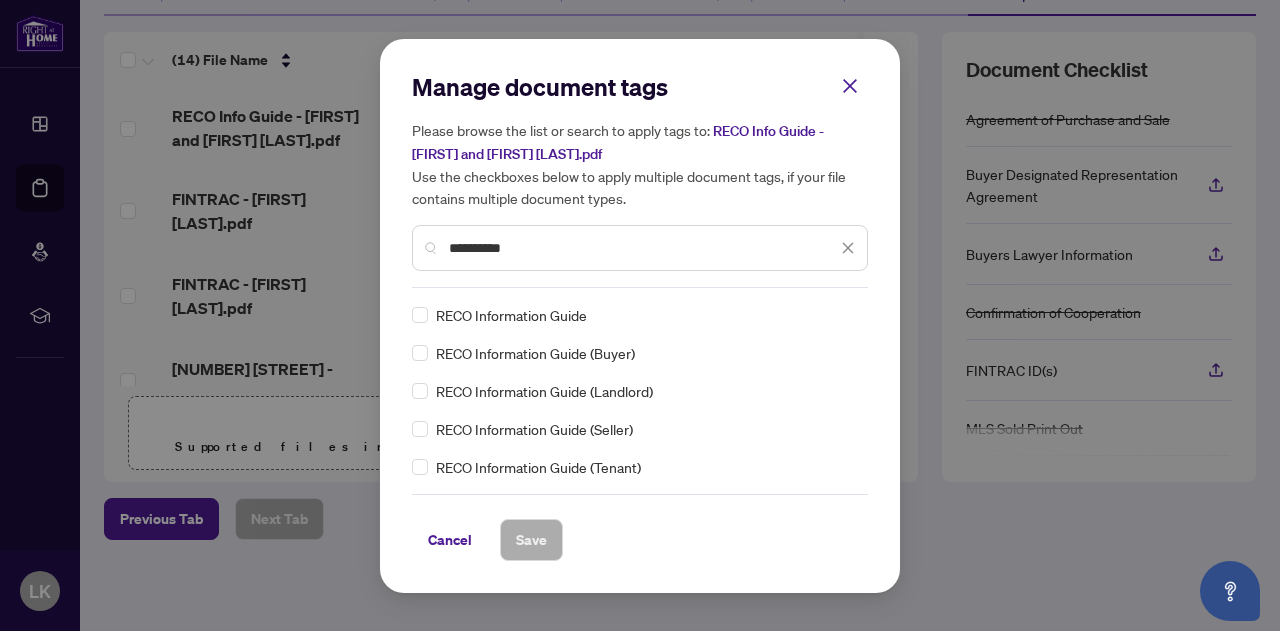 type on "*********" 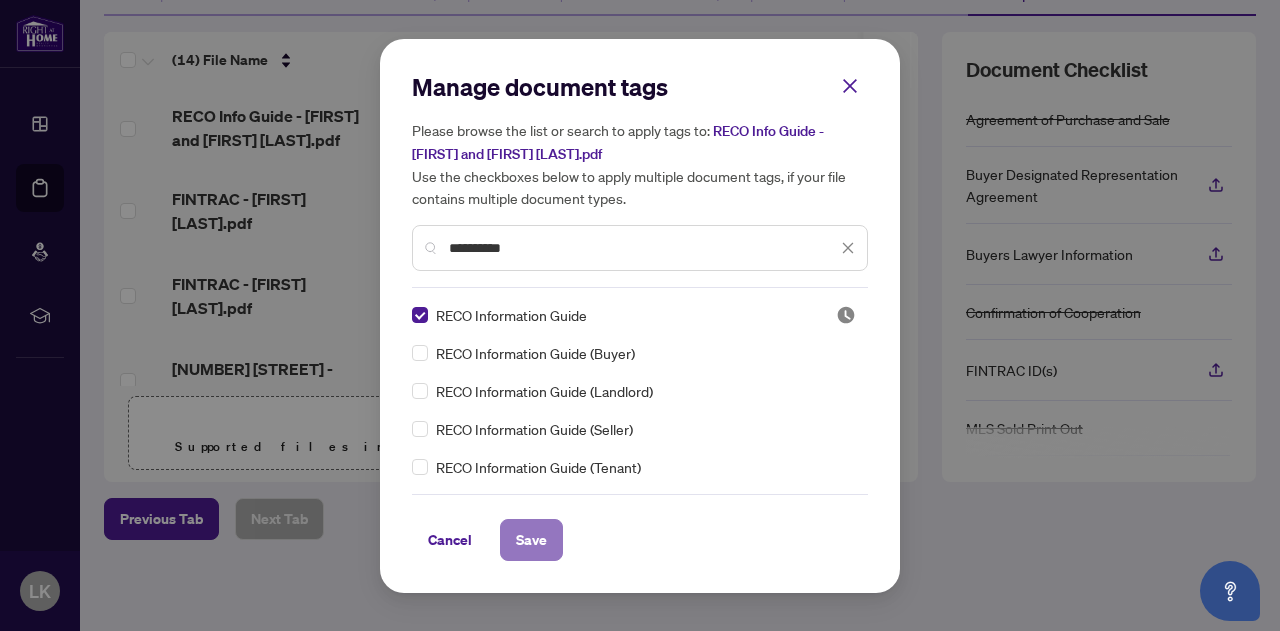 click on "Save" at bounding box center (531, 540) 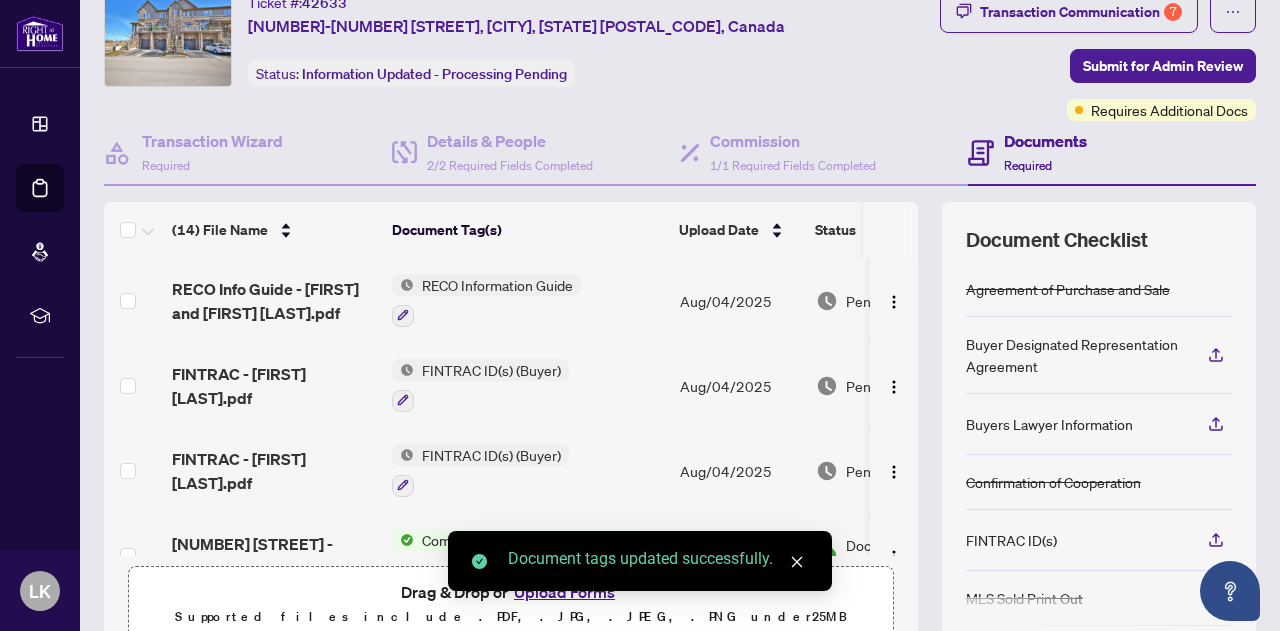 scroll, scrollTop: 59, scrollLeft: 0, axis: vertical 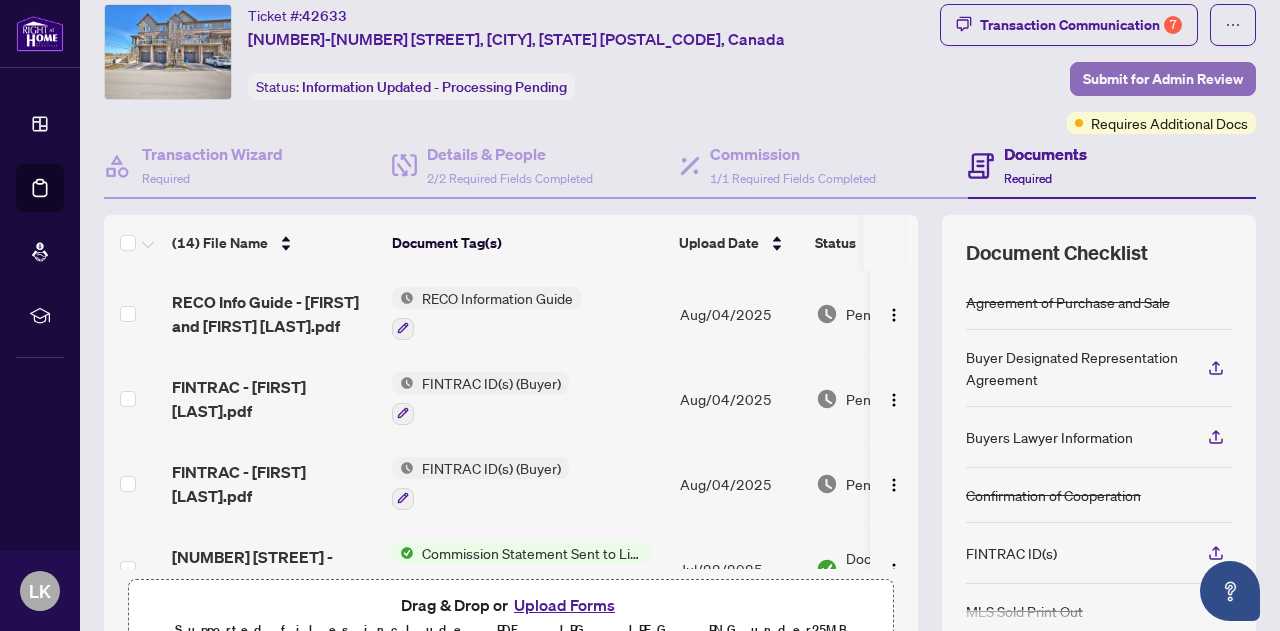 click on "Submit for Admin Review" at bounding box center [1163, 79] 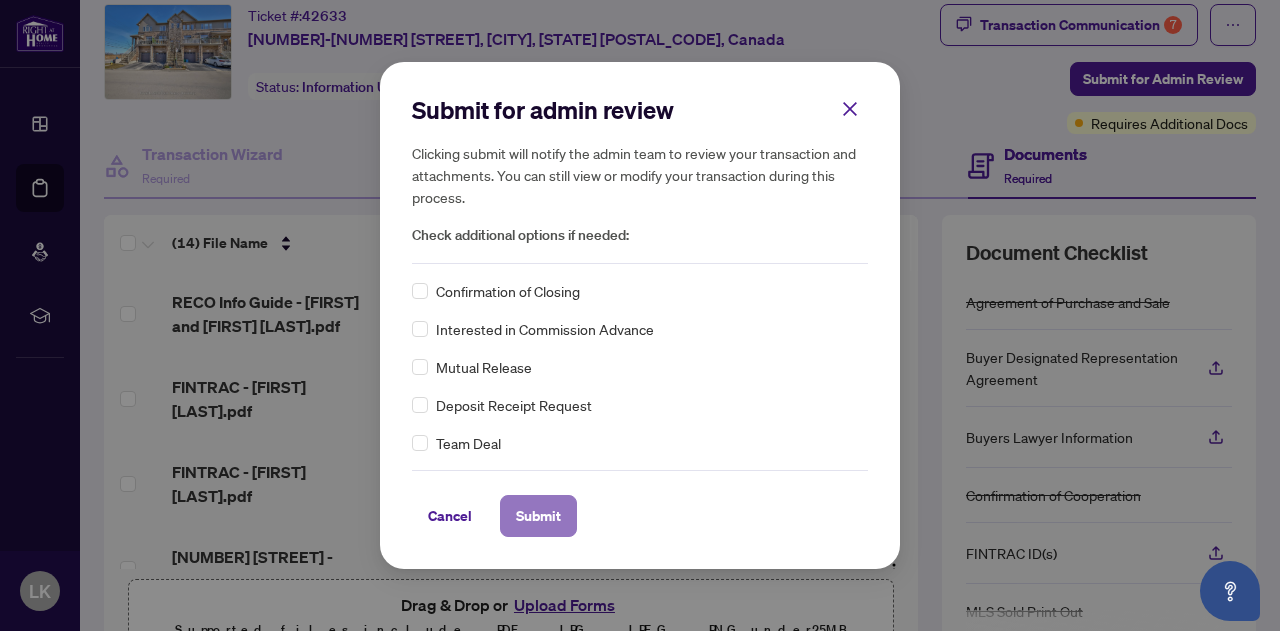 click on "Submit" at bounding box center [538, 516] 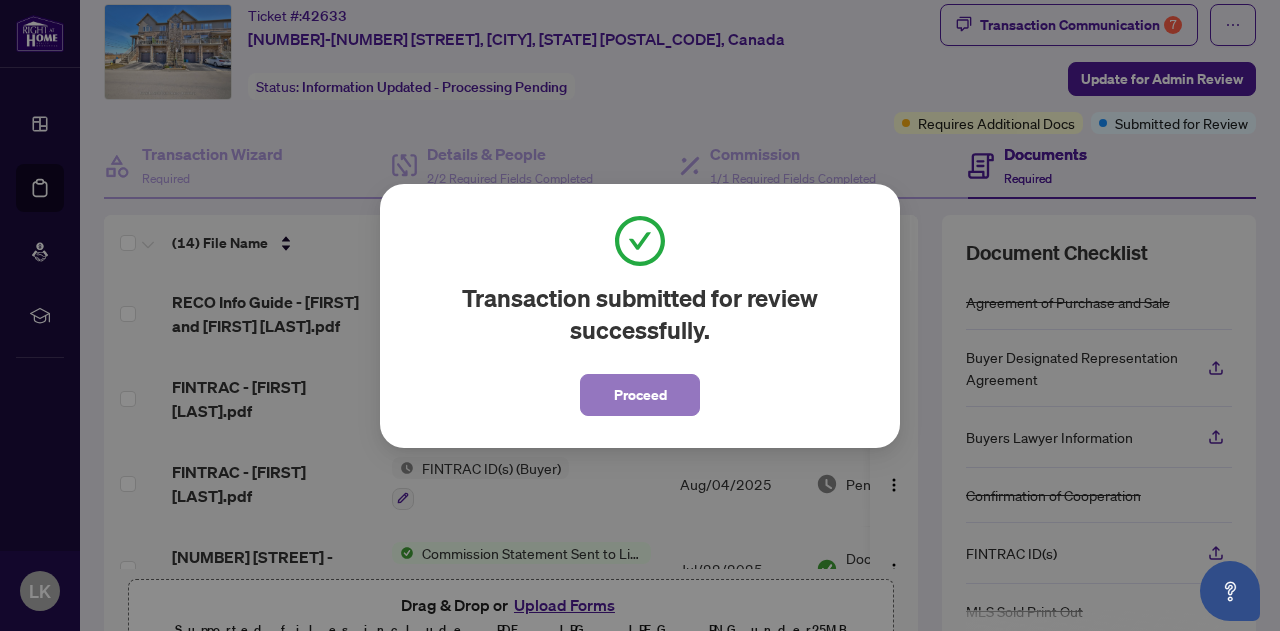 click on "Proceed" at bounding box center (640, 395) 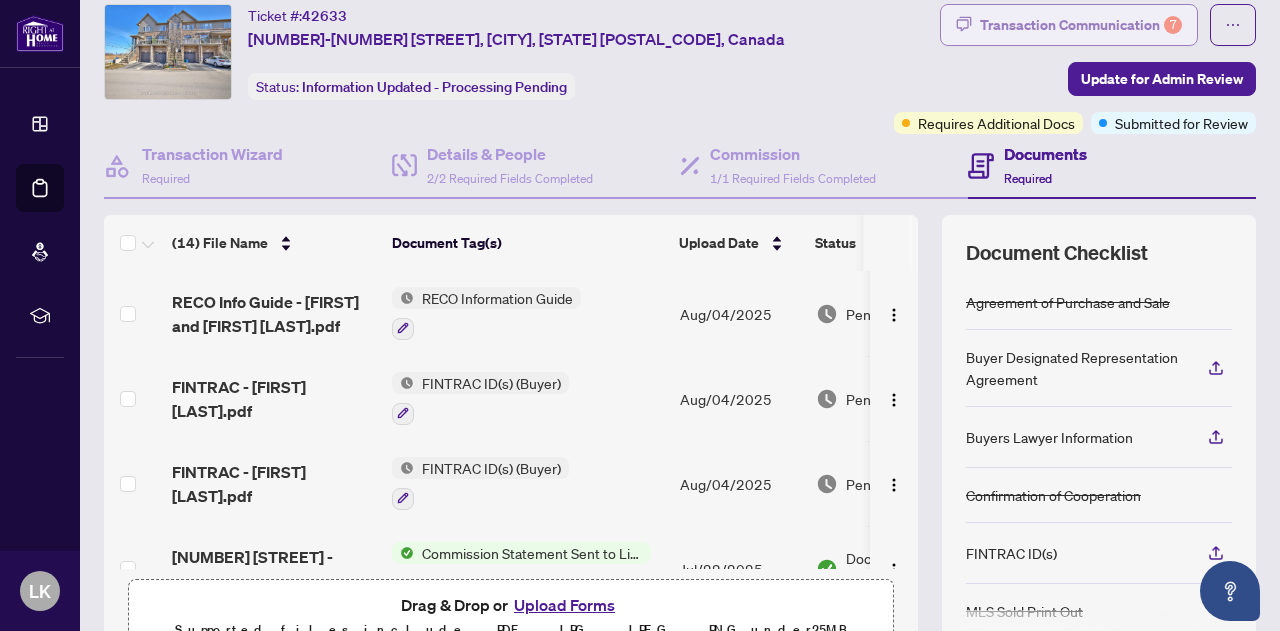 click on "Transaction Communication 7" at bounding box center [1081, 25] 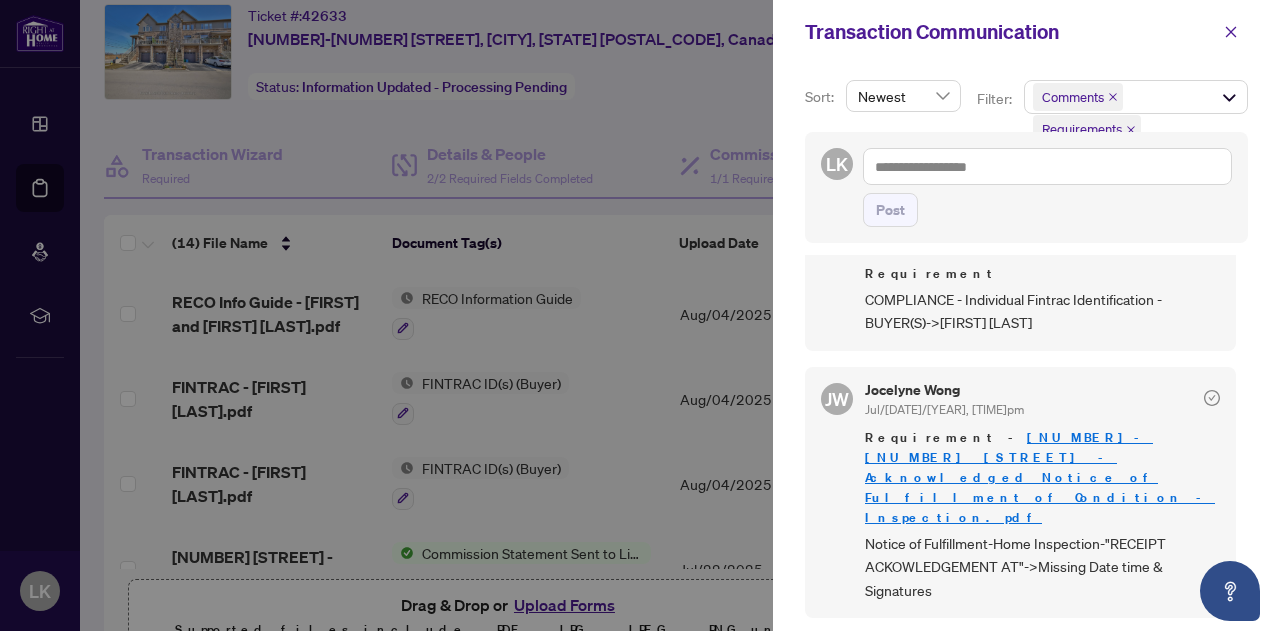 scroll, scrollTop: 2350, scrollLeft: 0, axis: vertical 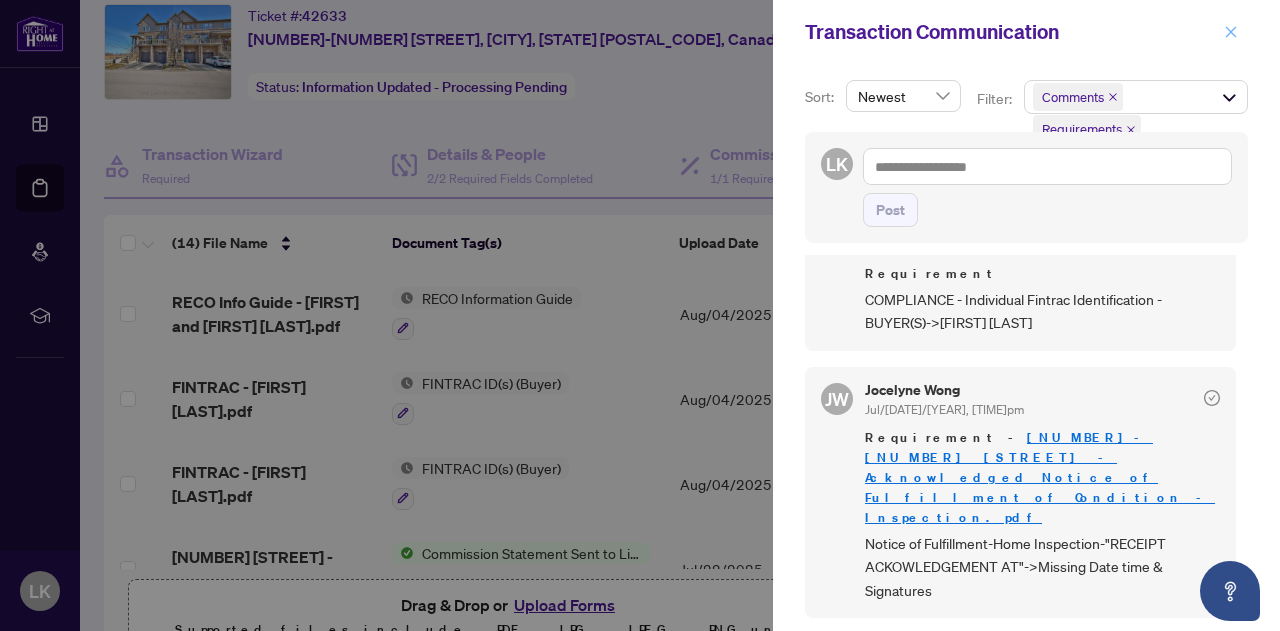click 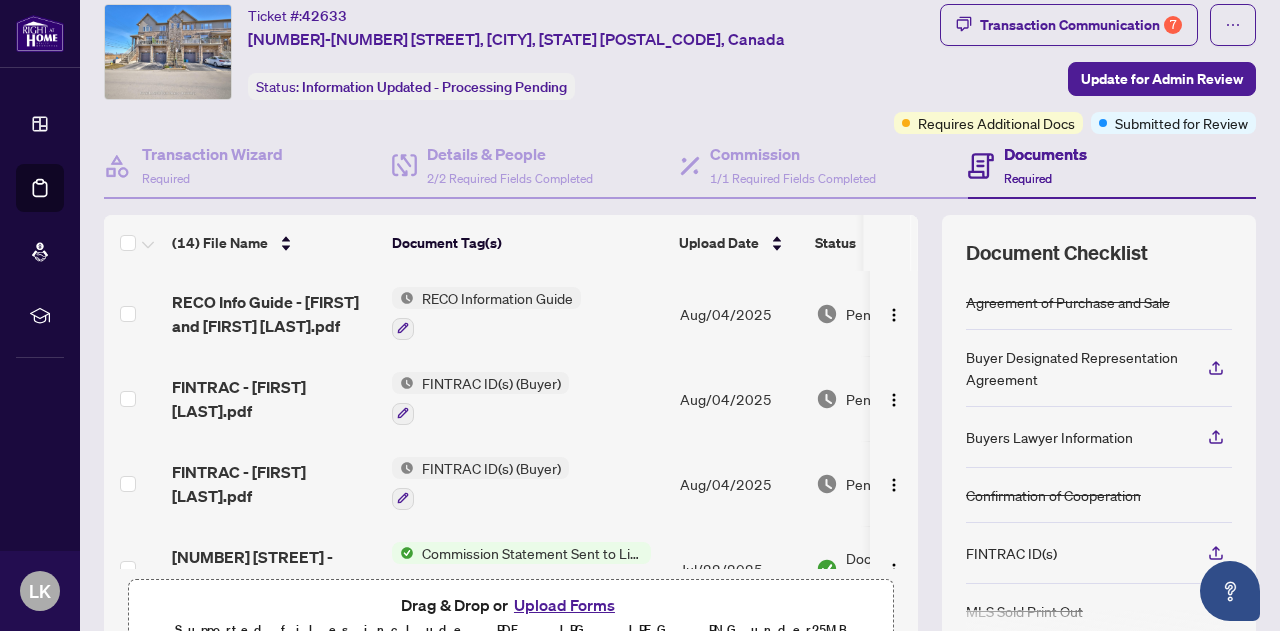 scroll, scrollTop: 0, scrollLeft: 0, axis: both 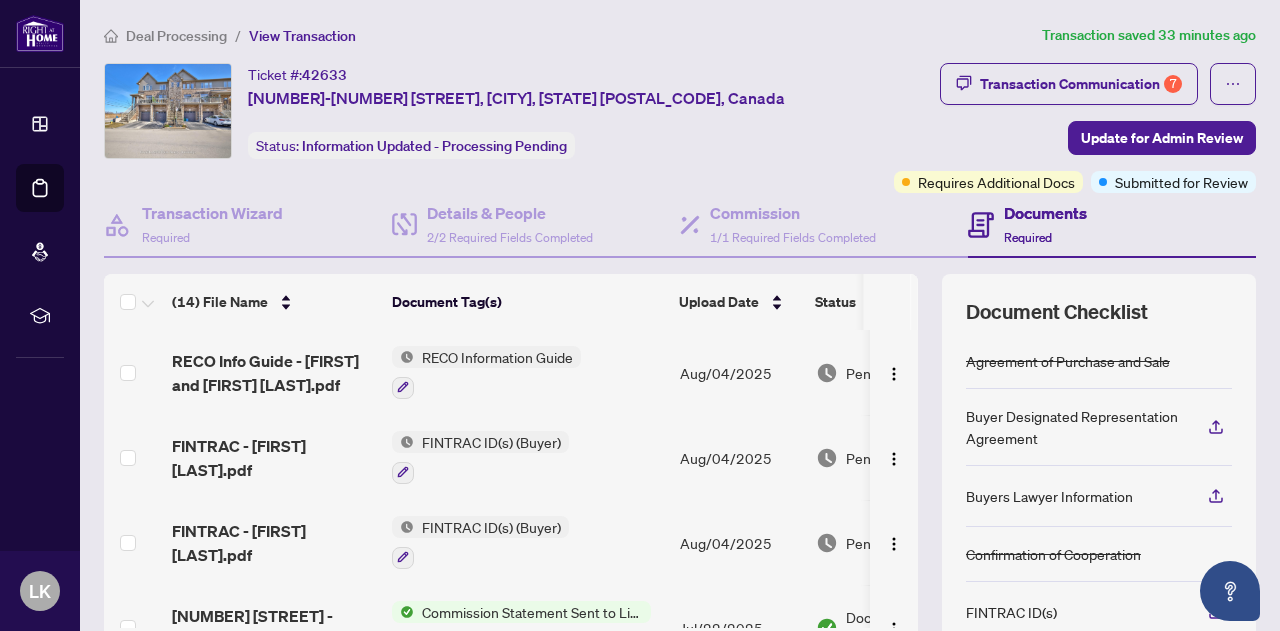 click on "Deal Processing" at bounding box center [176, 36] 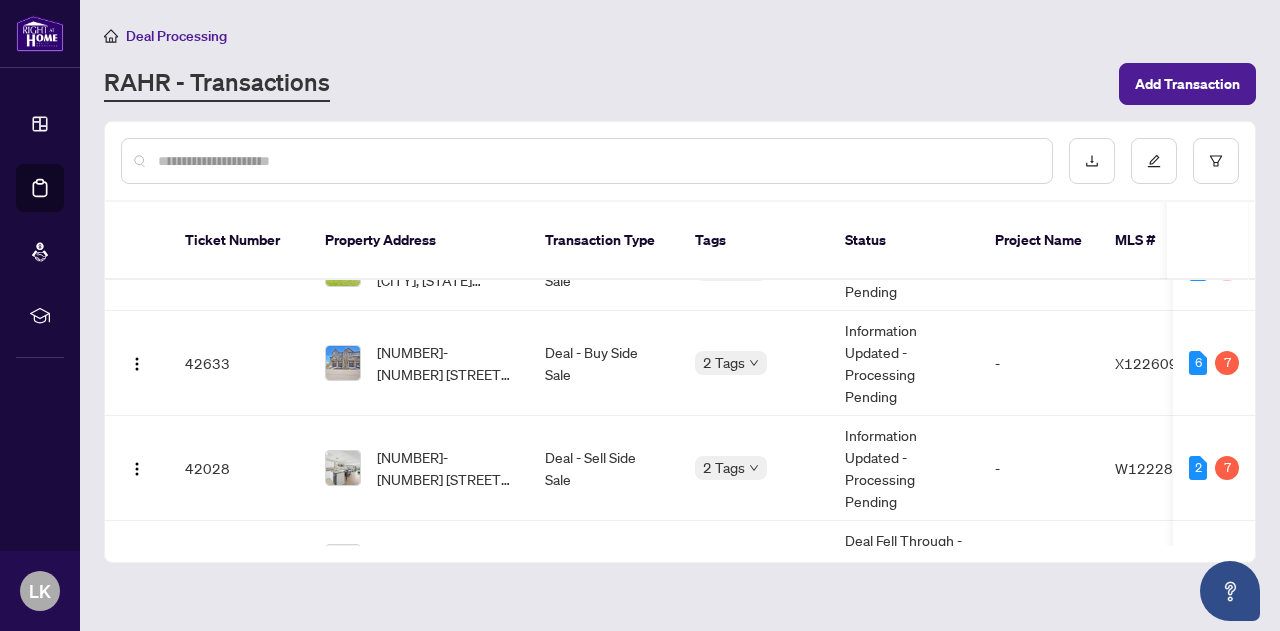 scroll, scrollTop: 88, scrollLeft: 0, axis: vertical 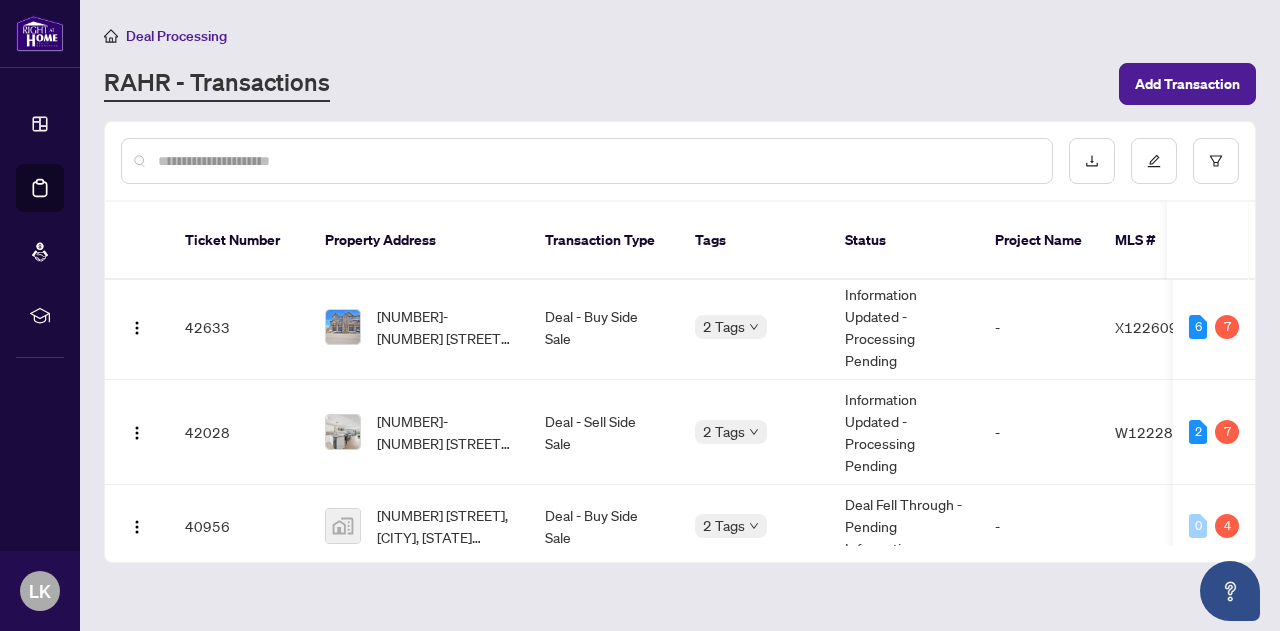 click on "[NUMBER]-[NUMBER] [STREET], [CITY], [STATE] [POSTAL_CODE], Canada" at bounding box center (445, 432) 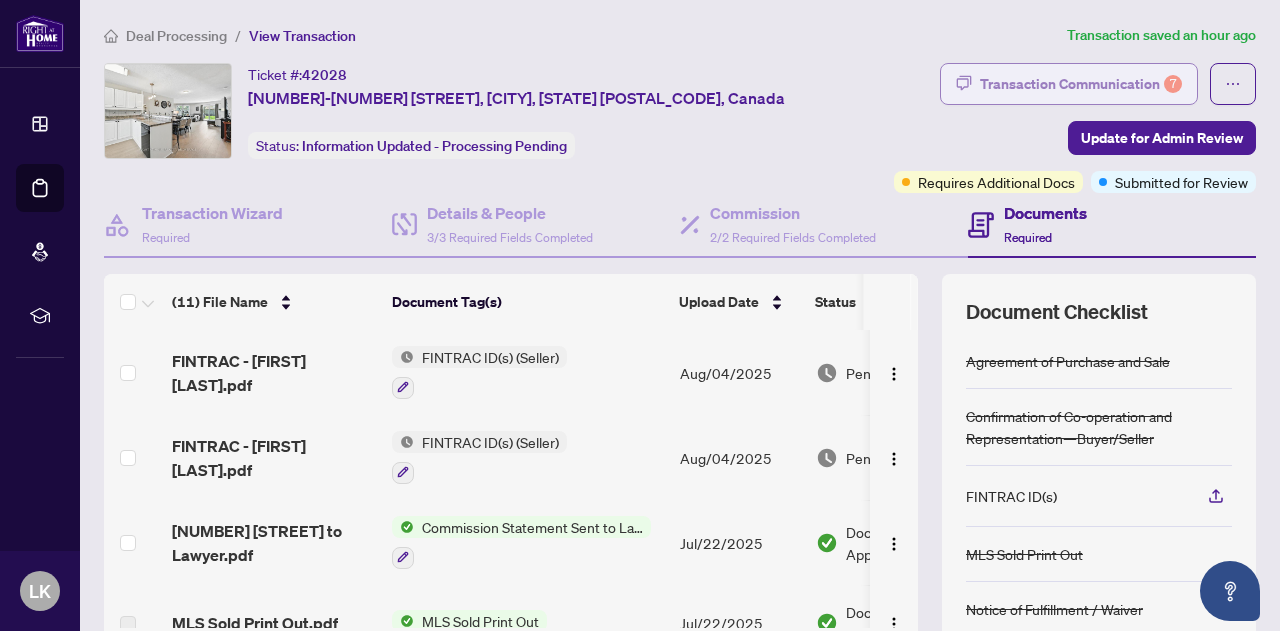click on "Transaction Communication 7" at bounding box center (1081, 84) 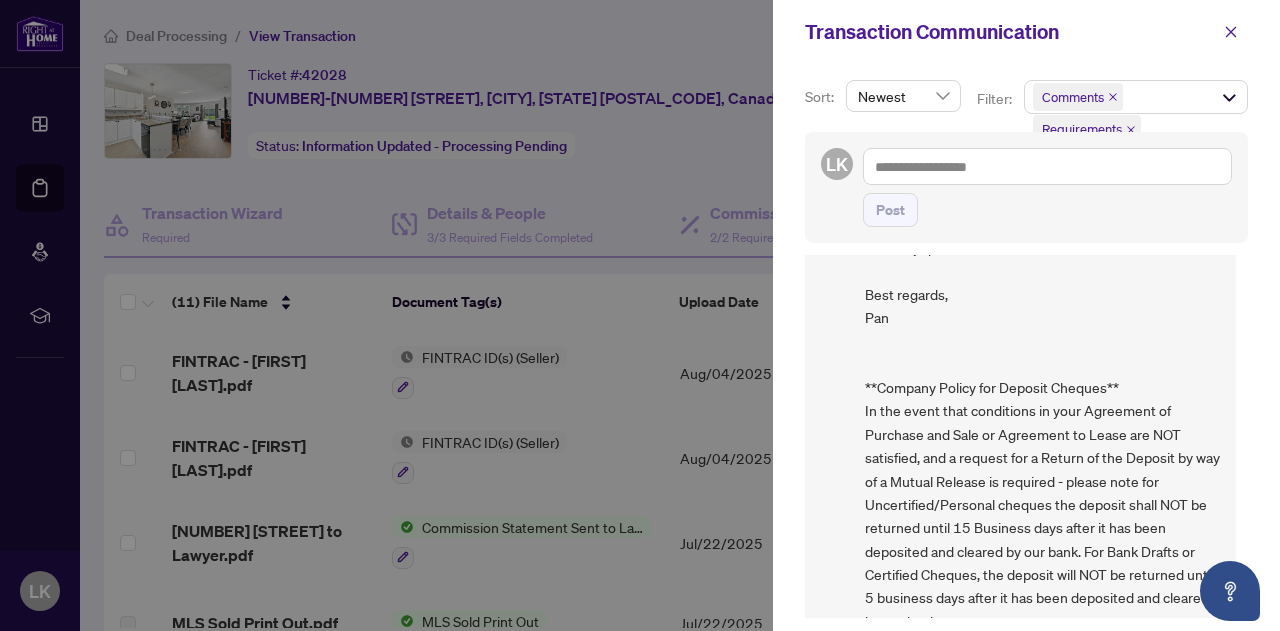 scroll, scrollTop: 3343, scrollLeft: 0, axis: vertical 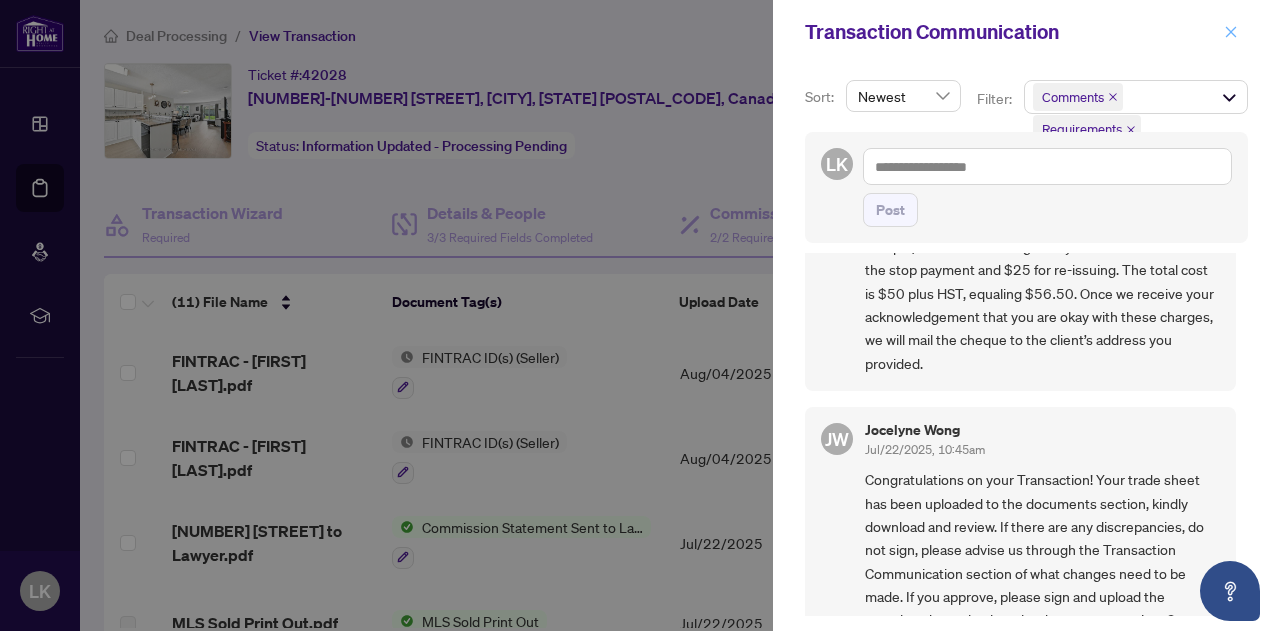 click 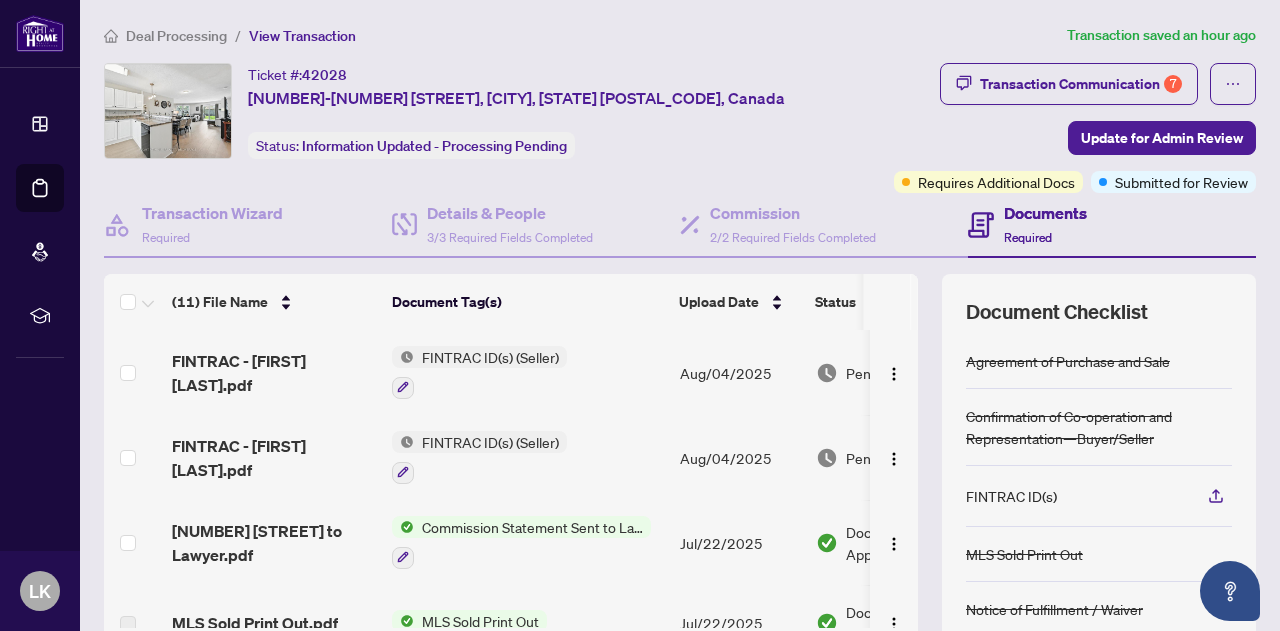 click on "Deal Processing" at bounding box center [176, 36] 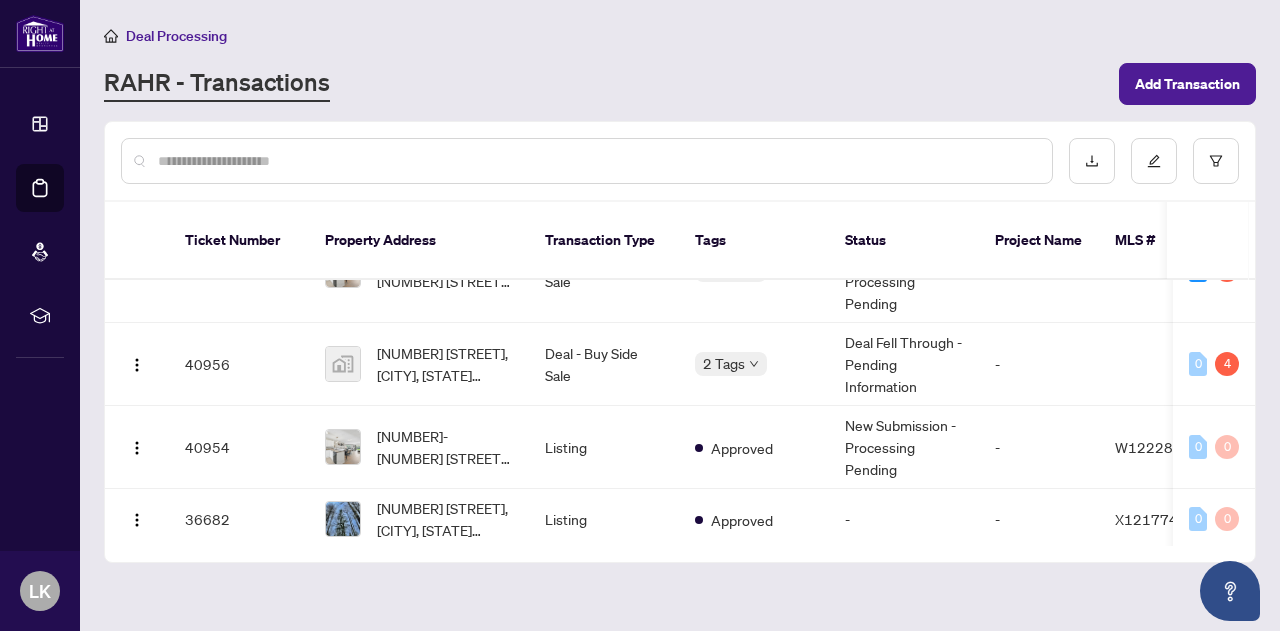 scroll, scrollTop: 246, scrollLeft: 0, axis: vertical 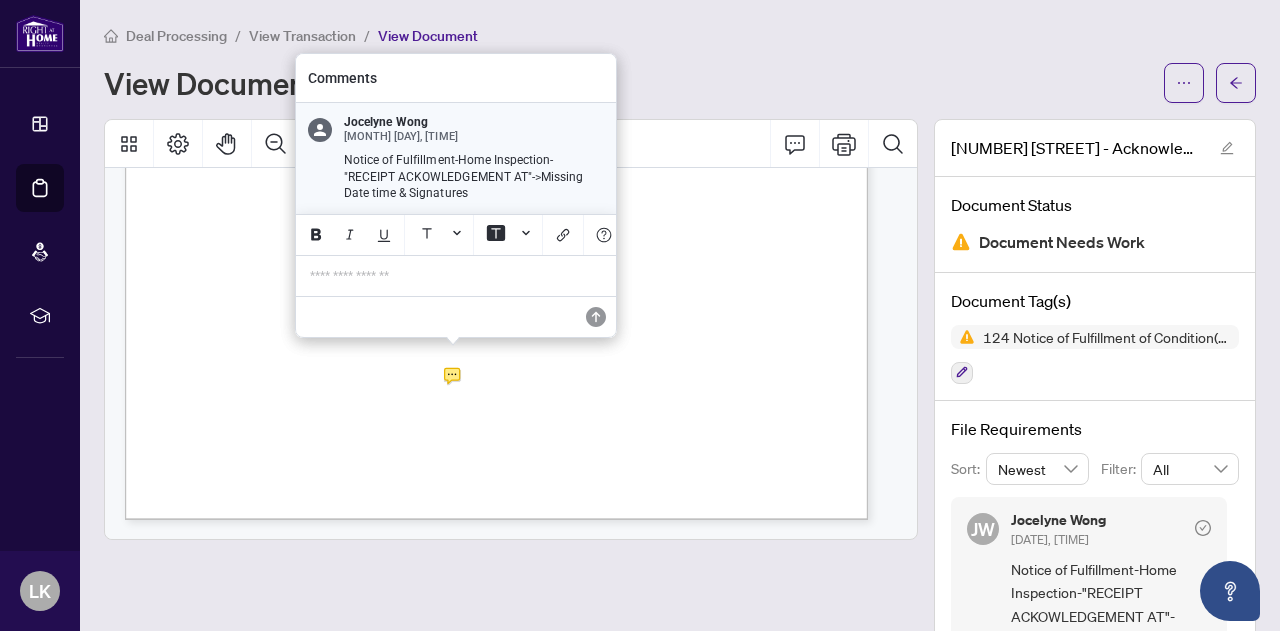 click on "© 2025, Ontario Real Estate Association (“OREA”). All rights reserved. This form was developed by OREA for the use and reproduction" at bounding box center [389, 471] 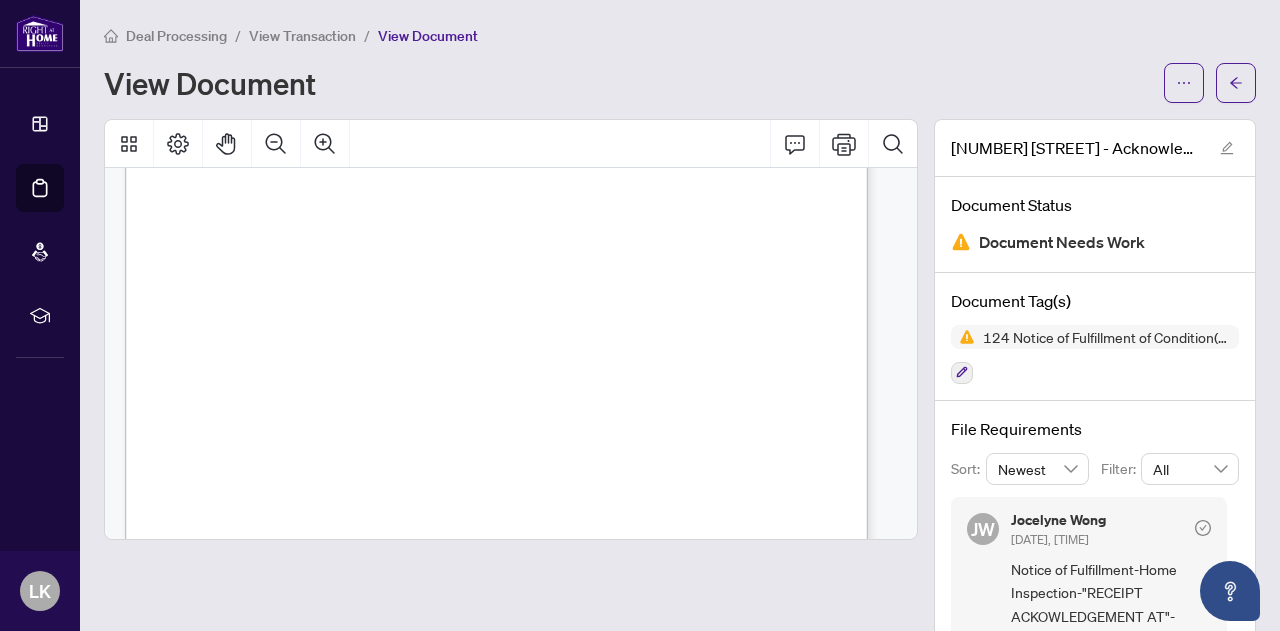 scroll, scrollTop: 0, scrollLeft: 0, axis: both 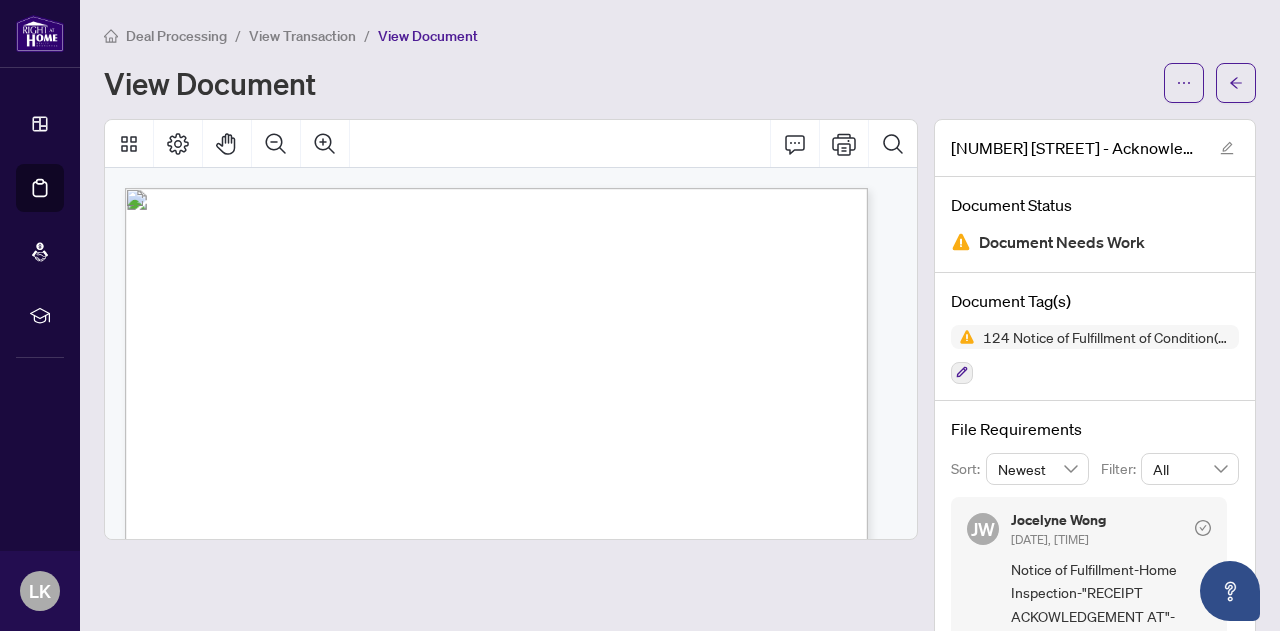 click on "View Transaction" at bounding box center (302, 36) 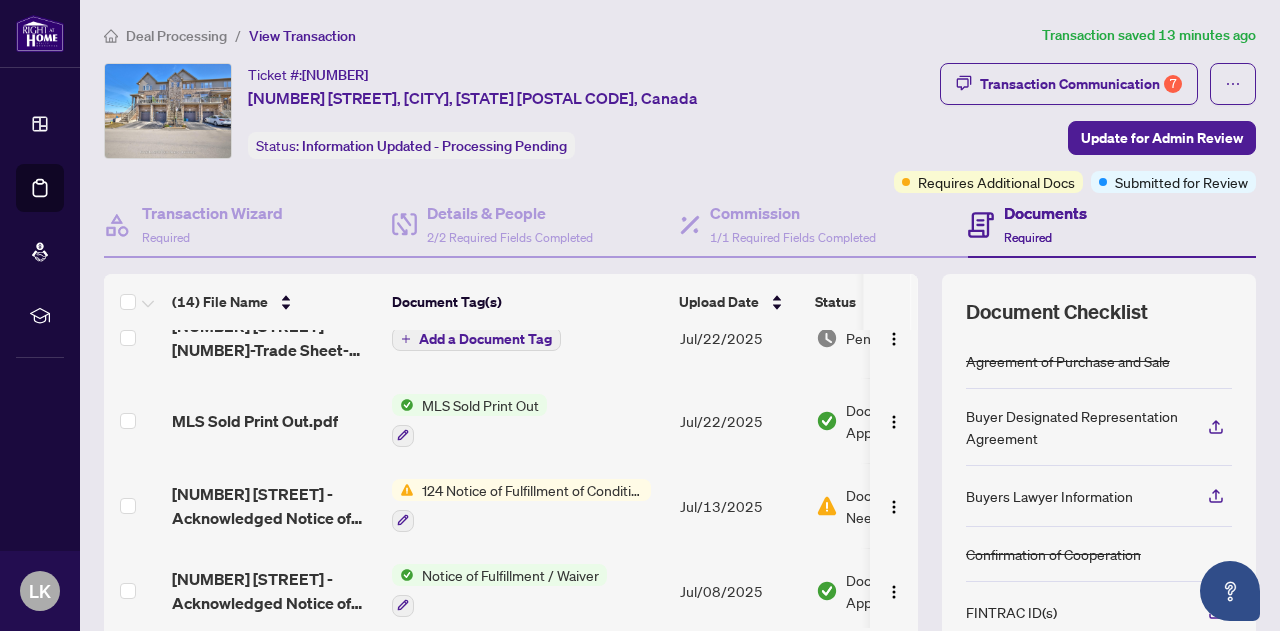 scroll, scrollTop: 374, scrollLeft: 0, axis: vertical 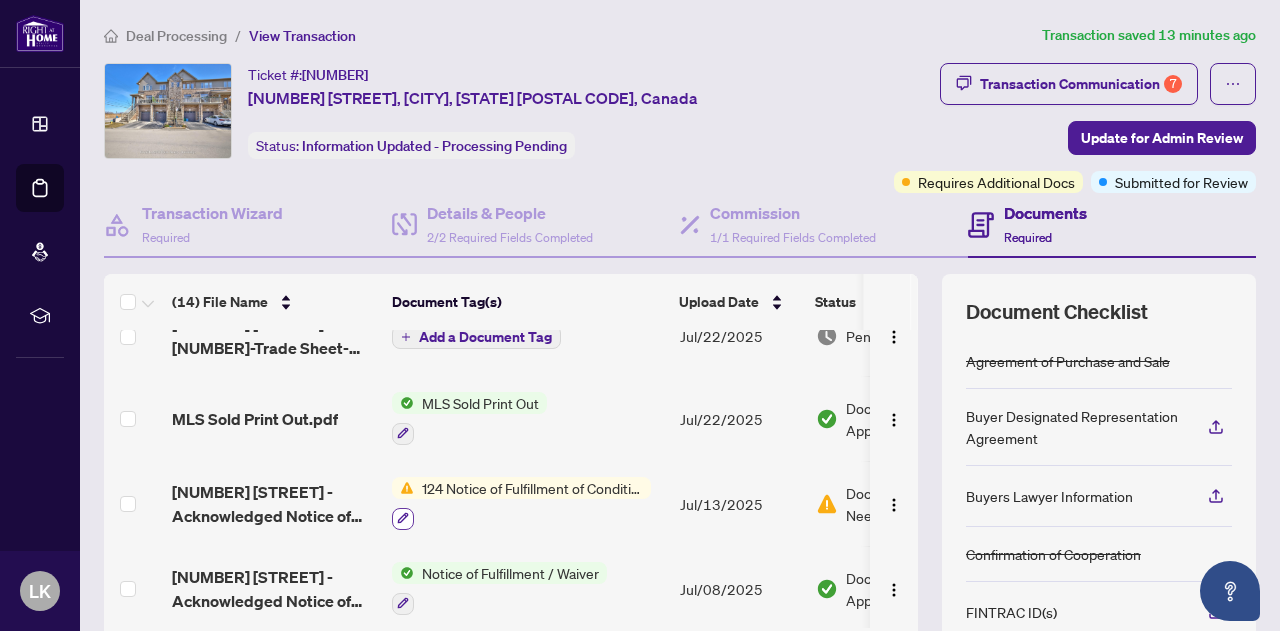 click 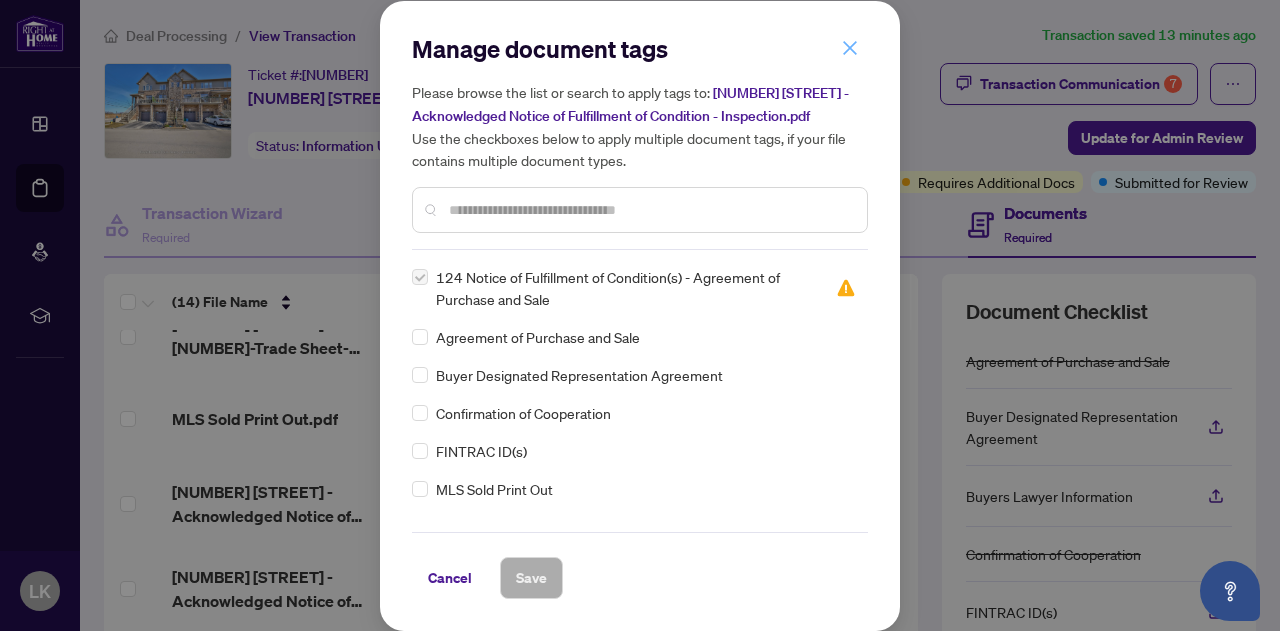 click 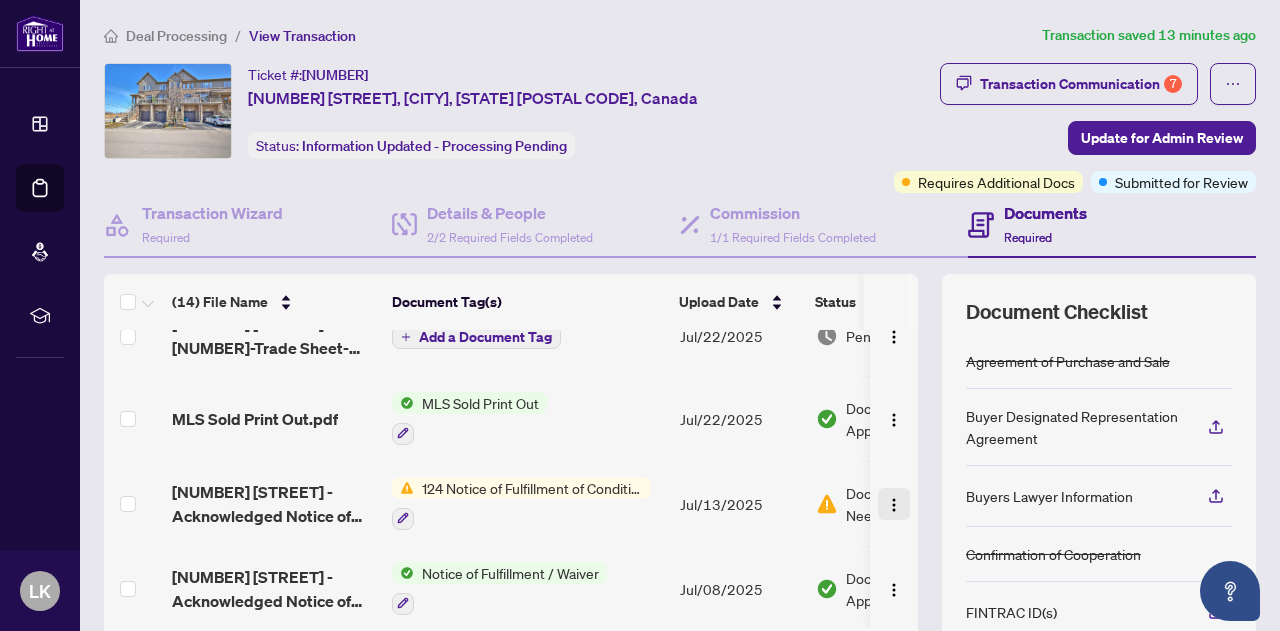 click at bounding box center (894, 505) 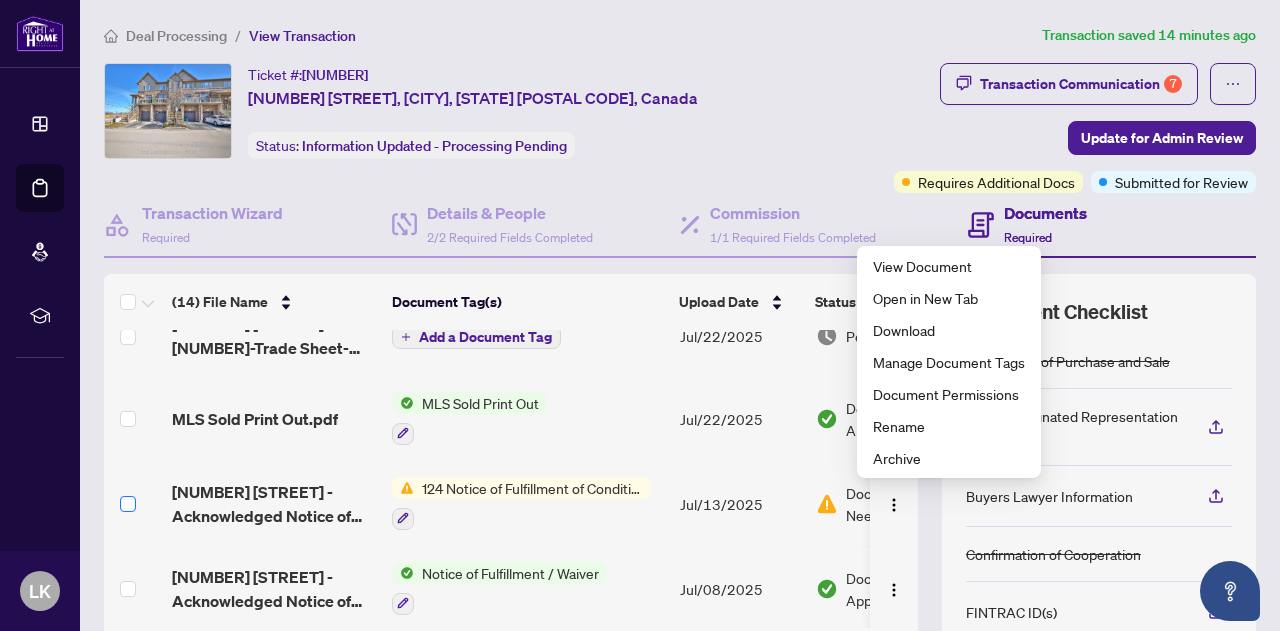 click at bounding box center (128, 504) 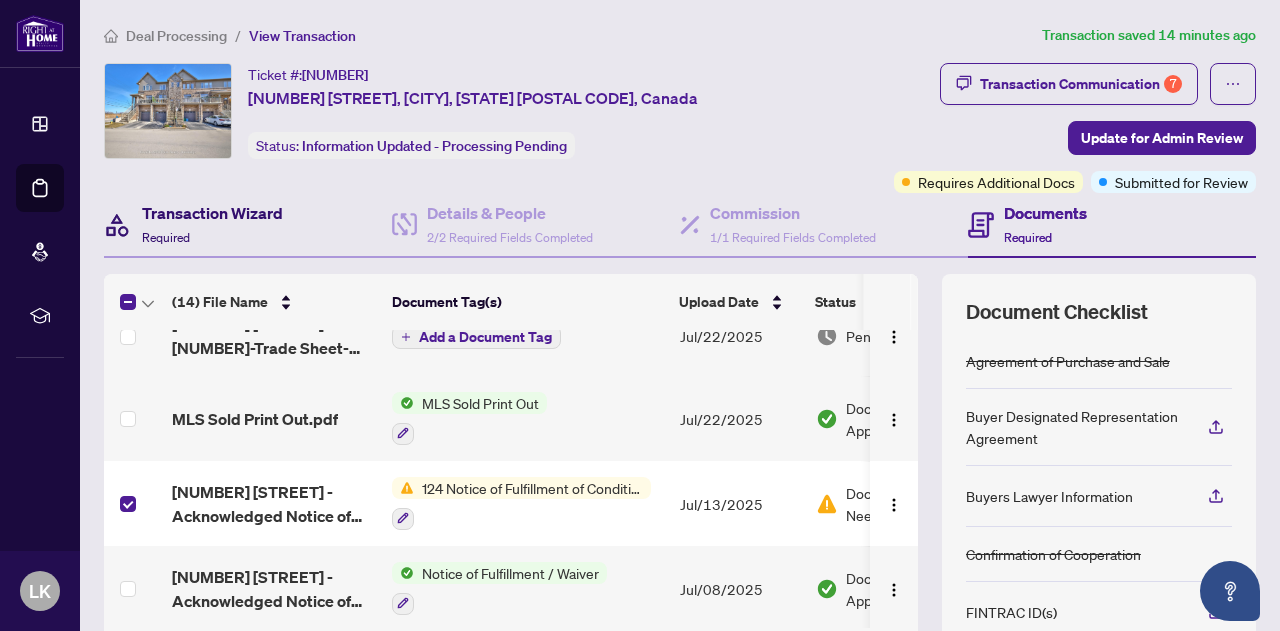 click at bounding box center [118, 224] 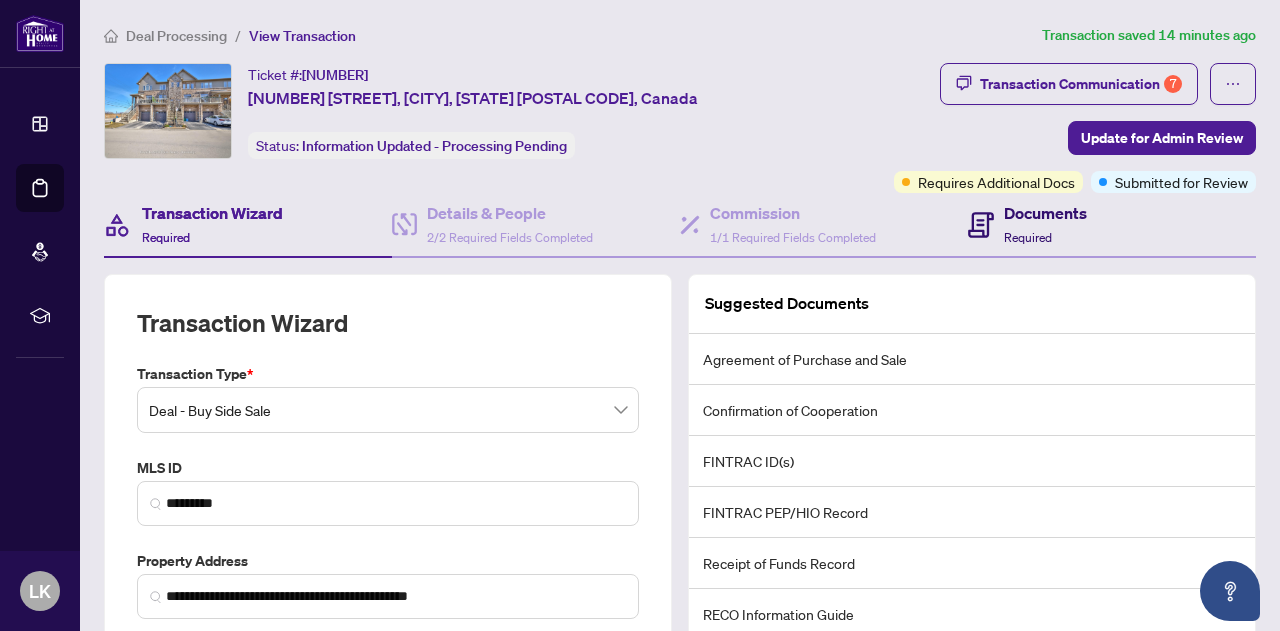 click on "Required" at bounding box center [1028, 237] 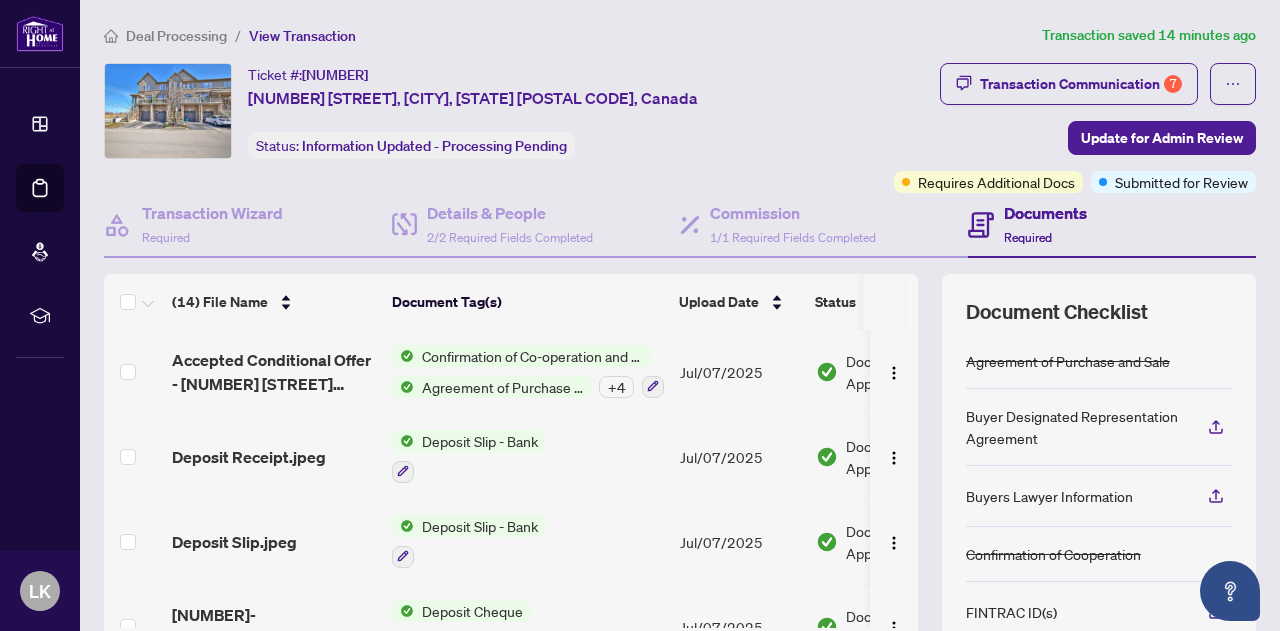 scroll, scrollTop: 885, scrollLeft: 0, axis: vertical 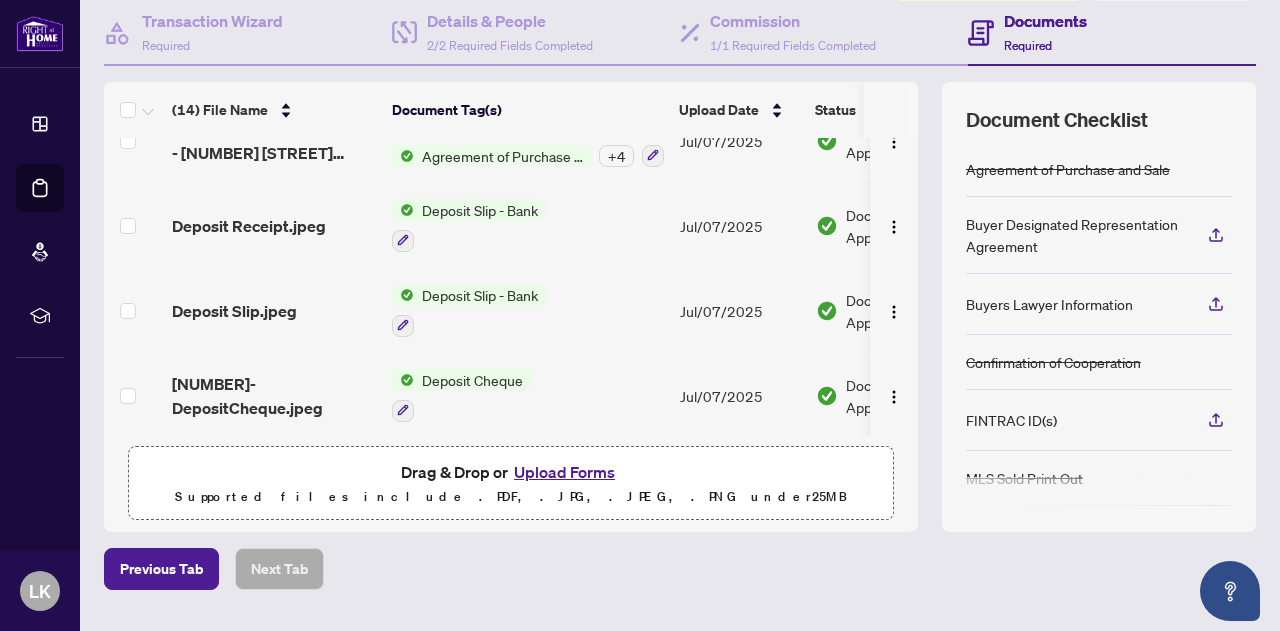 click on "Upload Forms" at bounding box center (564, 472) 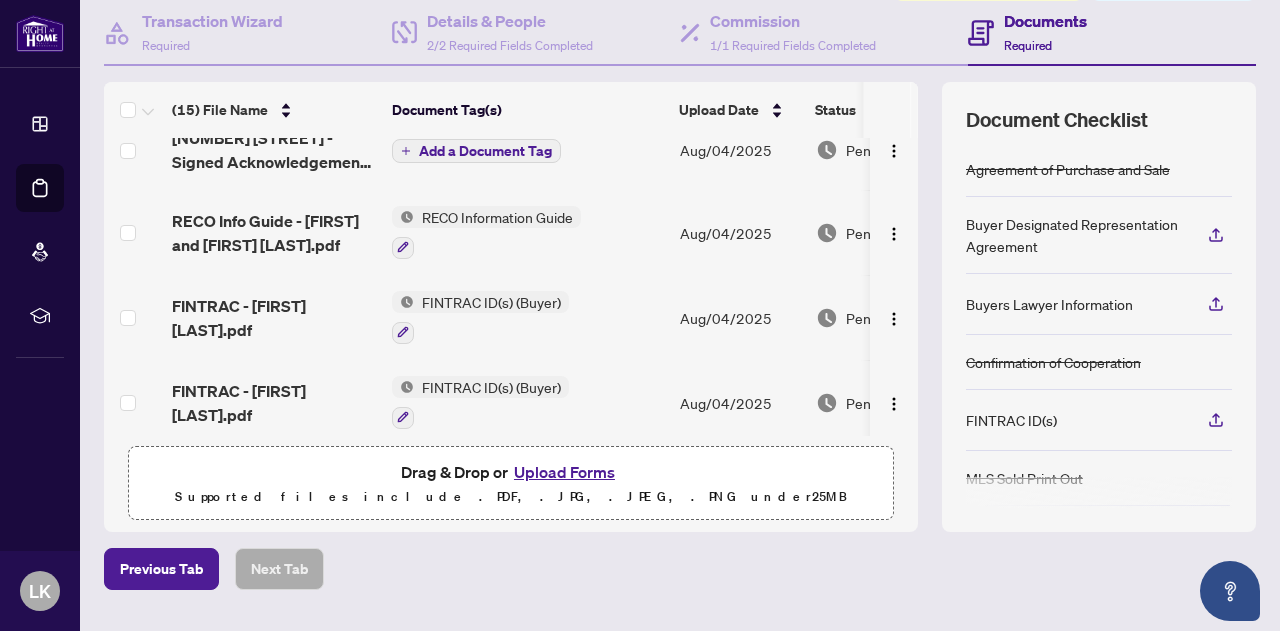 scroll, scrollTop: 0, scrollLeft: 0, axis: both 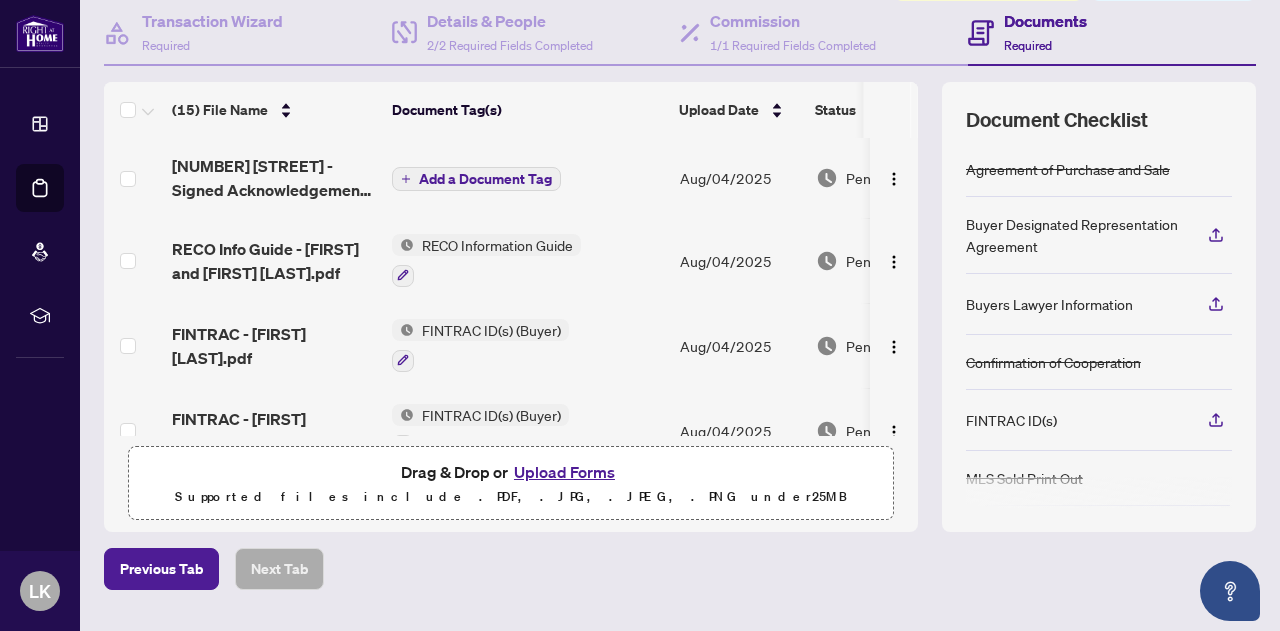 click on "Add a Document Tag" at bounding box center [485, 179] 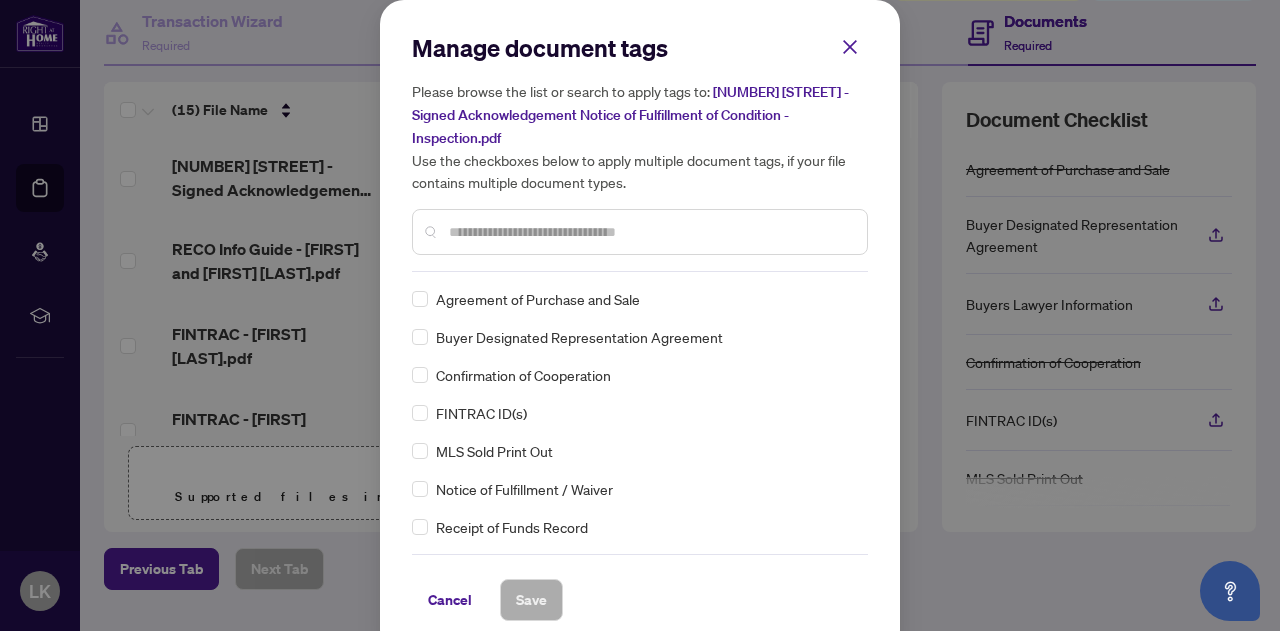 click at bounding box center [650, 232] 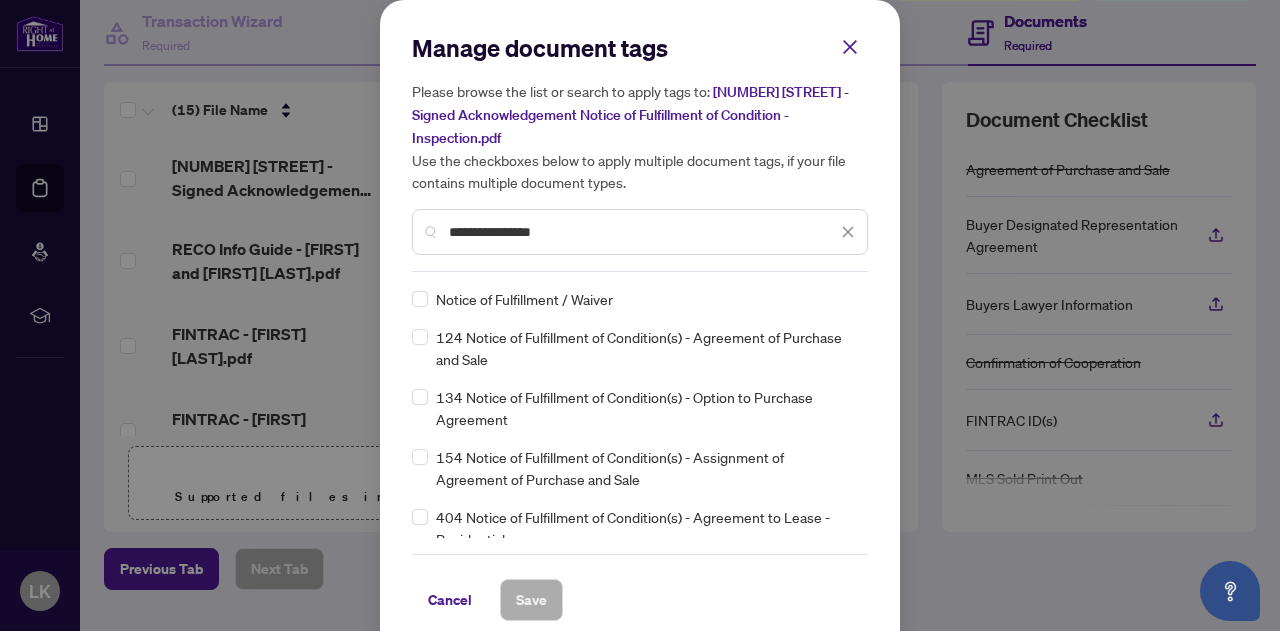 type on "**********" 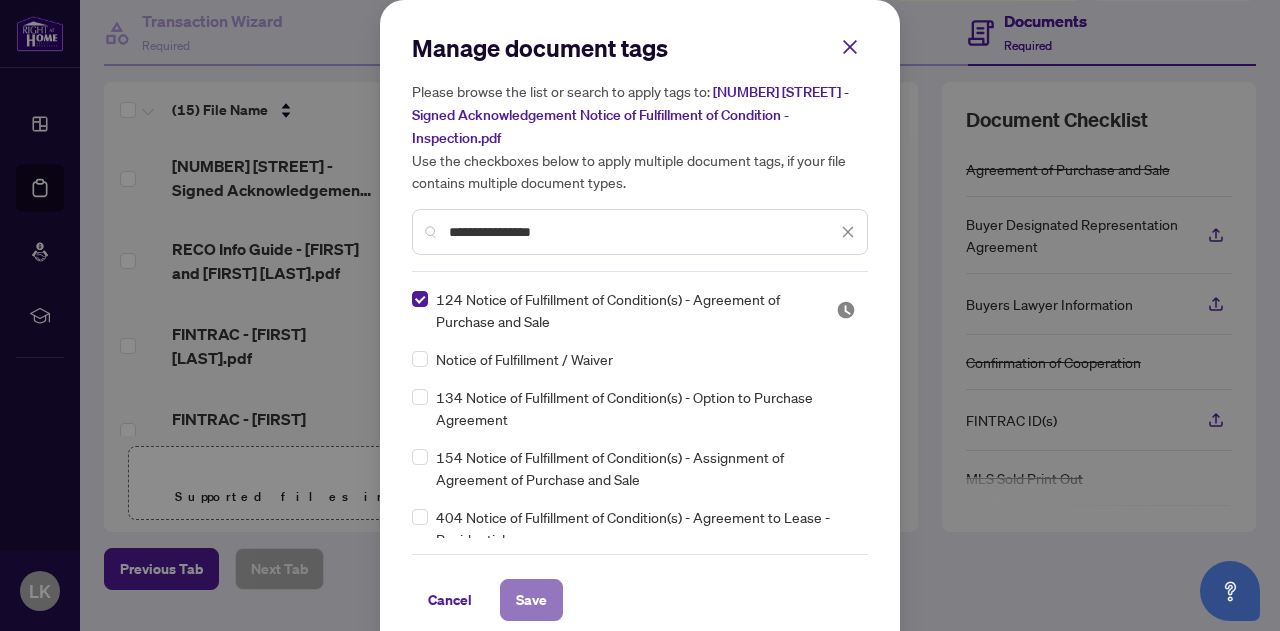 click on "Save" at bounding box center (531, 600) 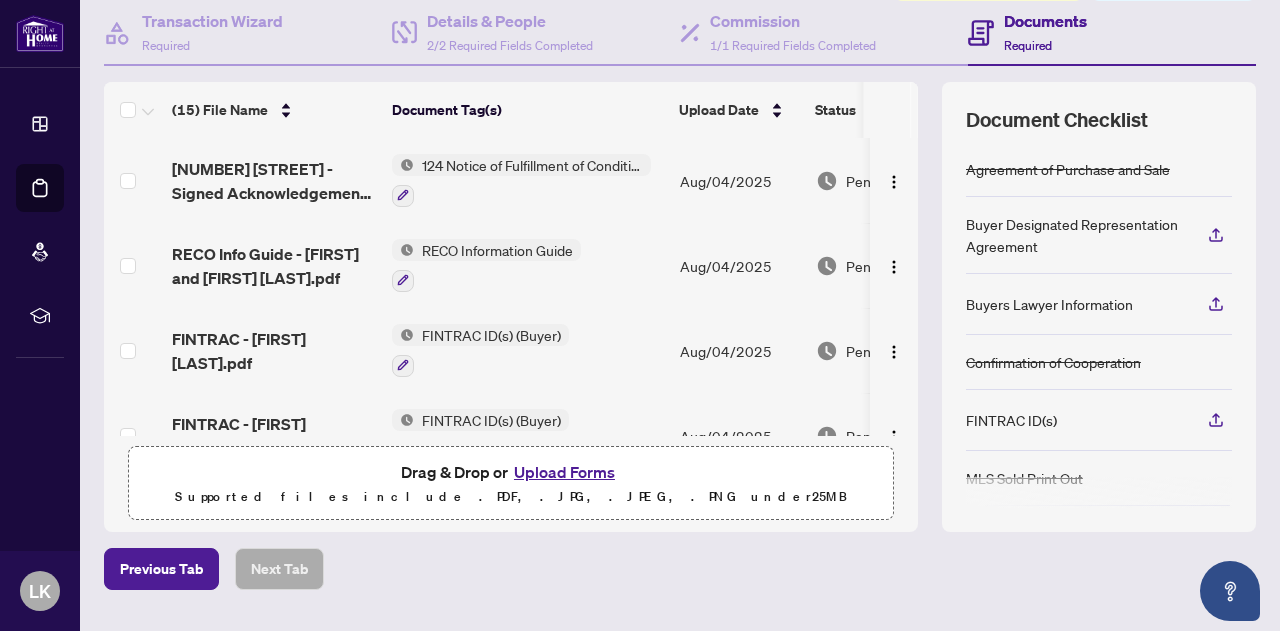 scroll, scrollTop: 0, scrollLeft: 0, axis: both 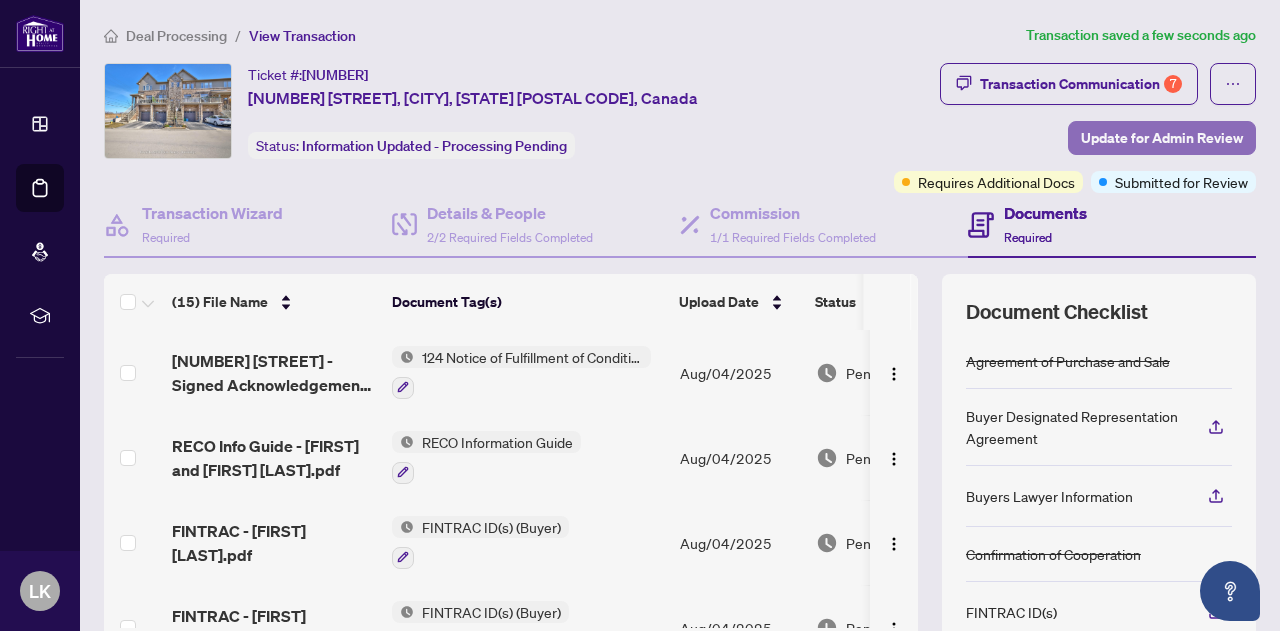 click on "Update for Admin Review" at bounding box center [1162, 138] 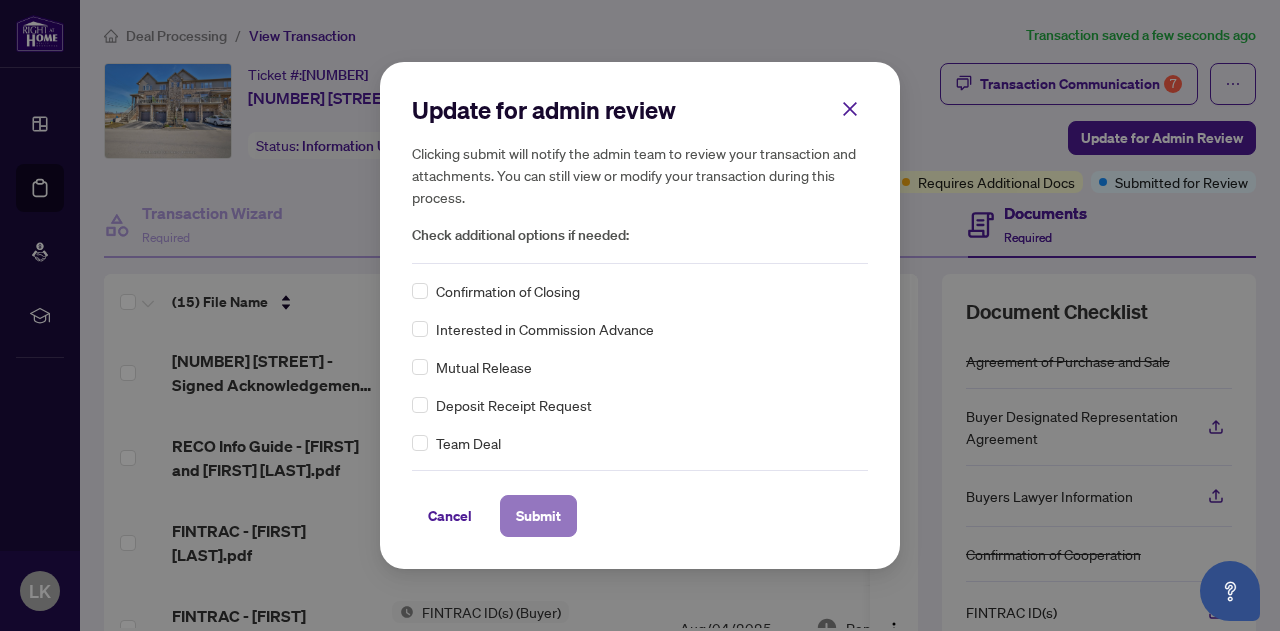 click on "Submit" at bounding box center (538, 516) 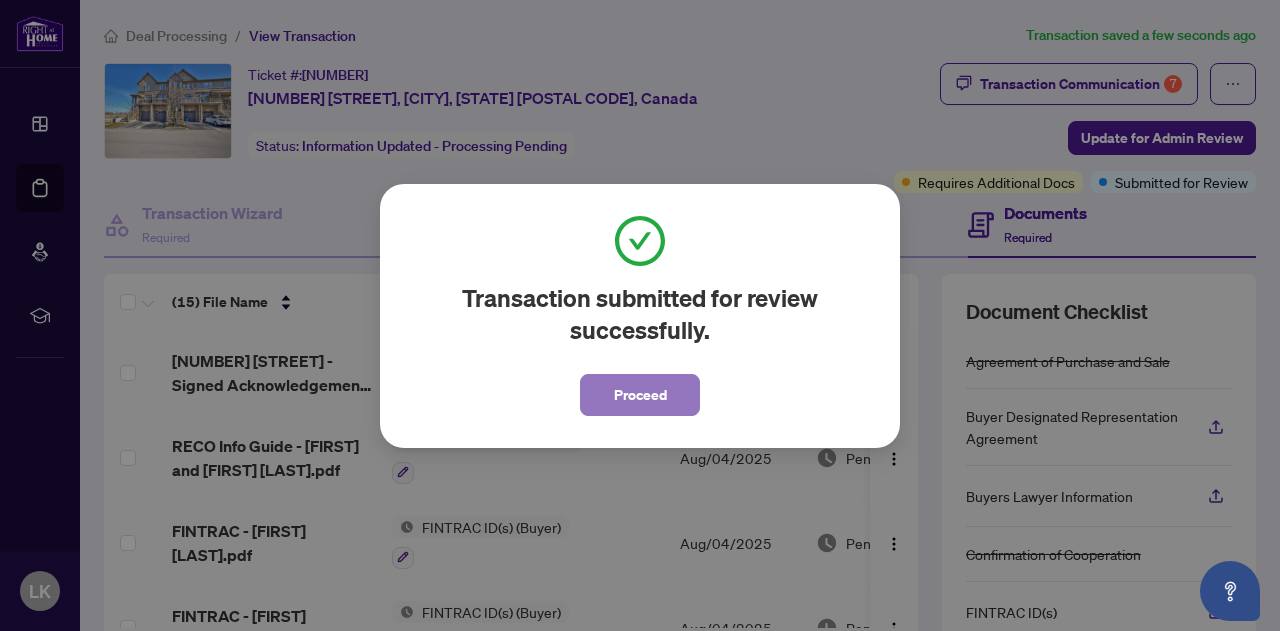 click on "Proceed" at bounding box center [640, 395] 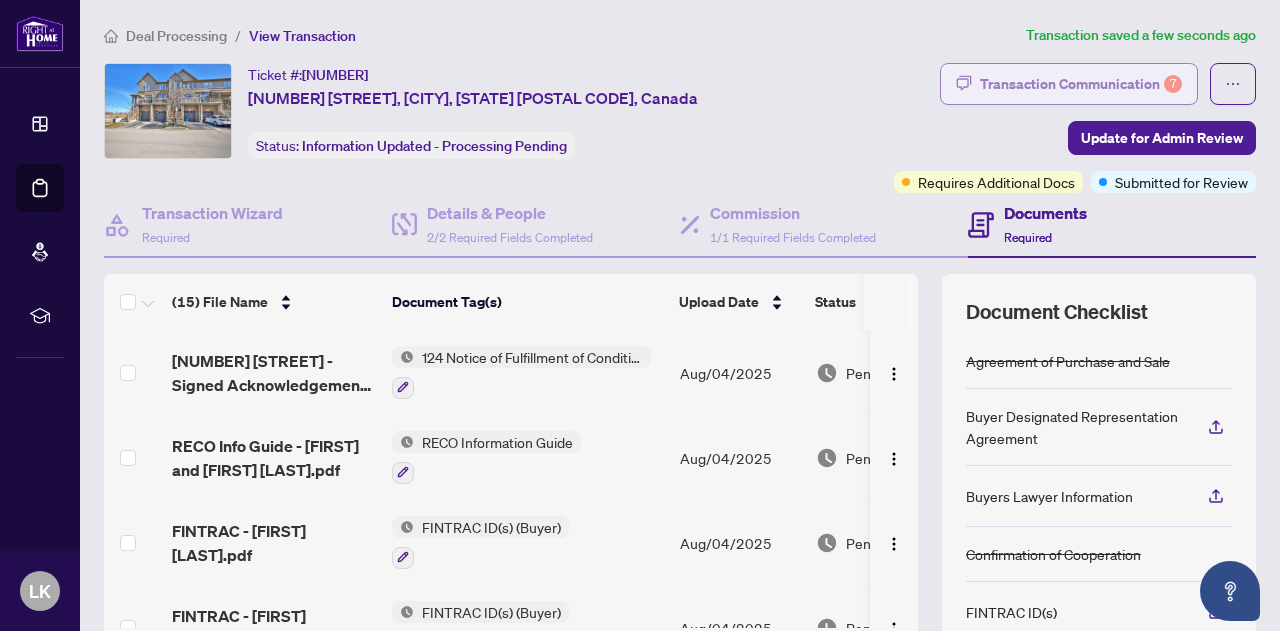 click on "Transaction Communication 7" at bounding box center [1081, 84] 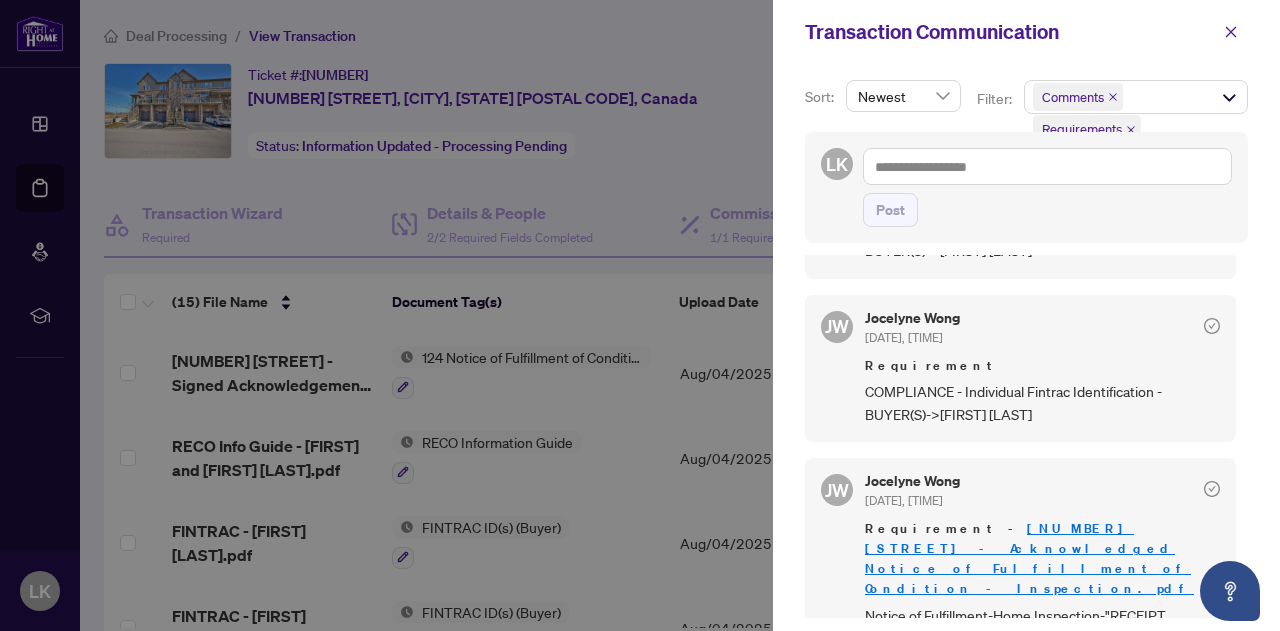 scroll, scrollTop: 2350, scrollLeft: 0, axis: vertical 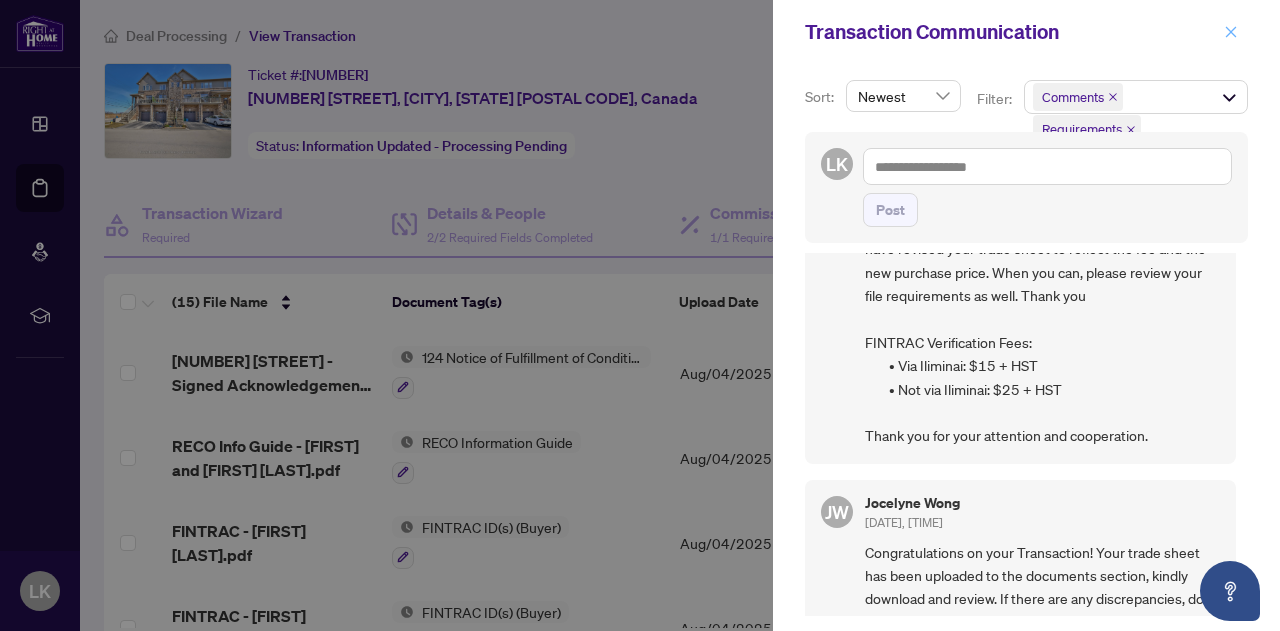 click 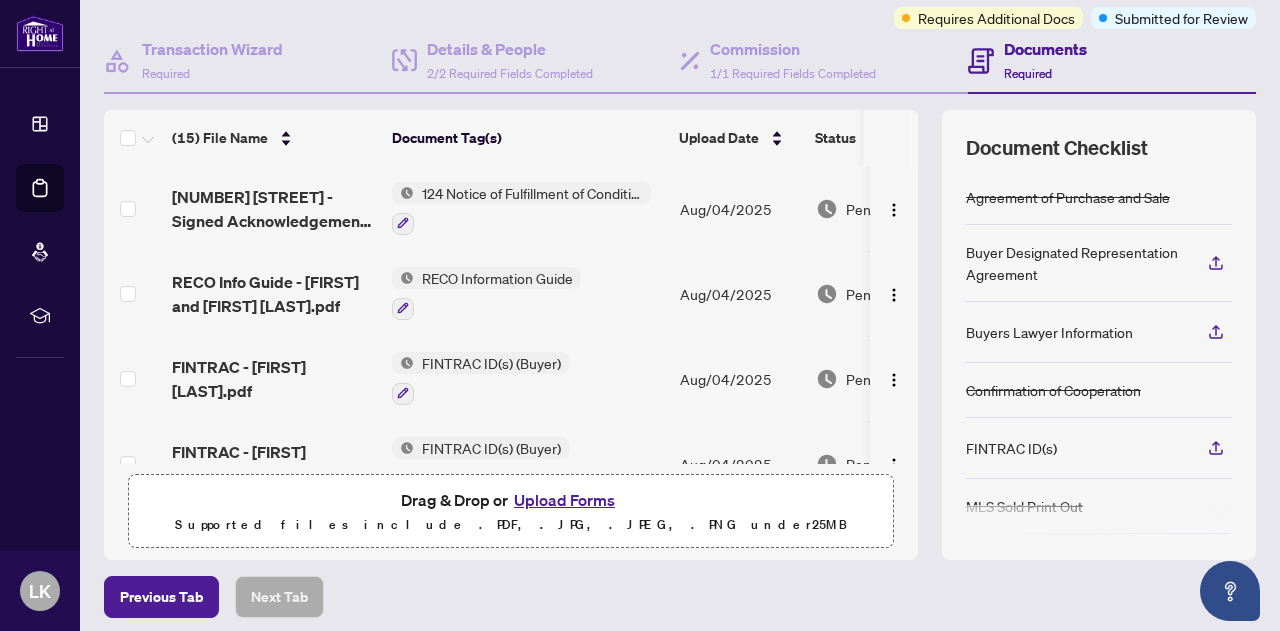 scroll, scrollTop: 242, scrollLeft: 0, axis: vertical 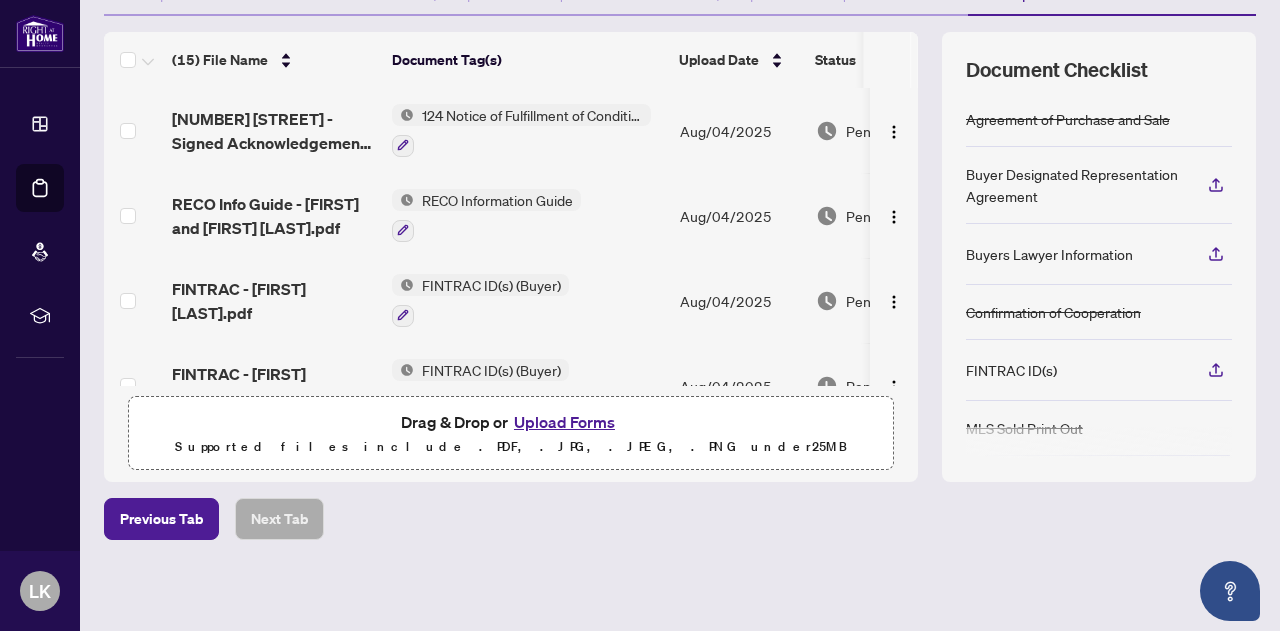 click on "Upload Forms" at bounding box center [564, 422] 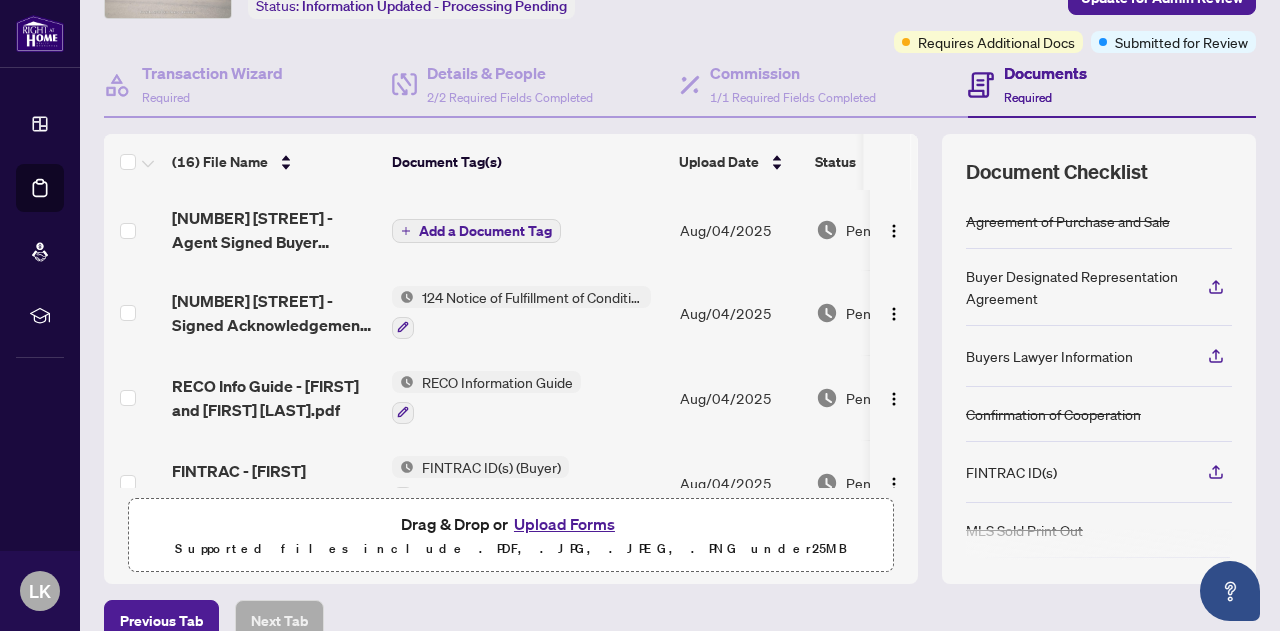 scroll, scrollTop: 0, scrollLeft: 0, axis: both 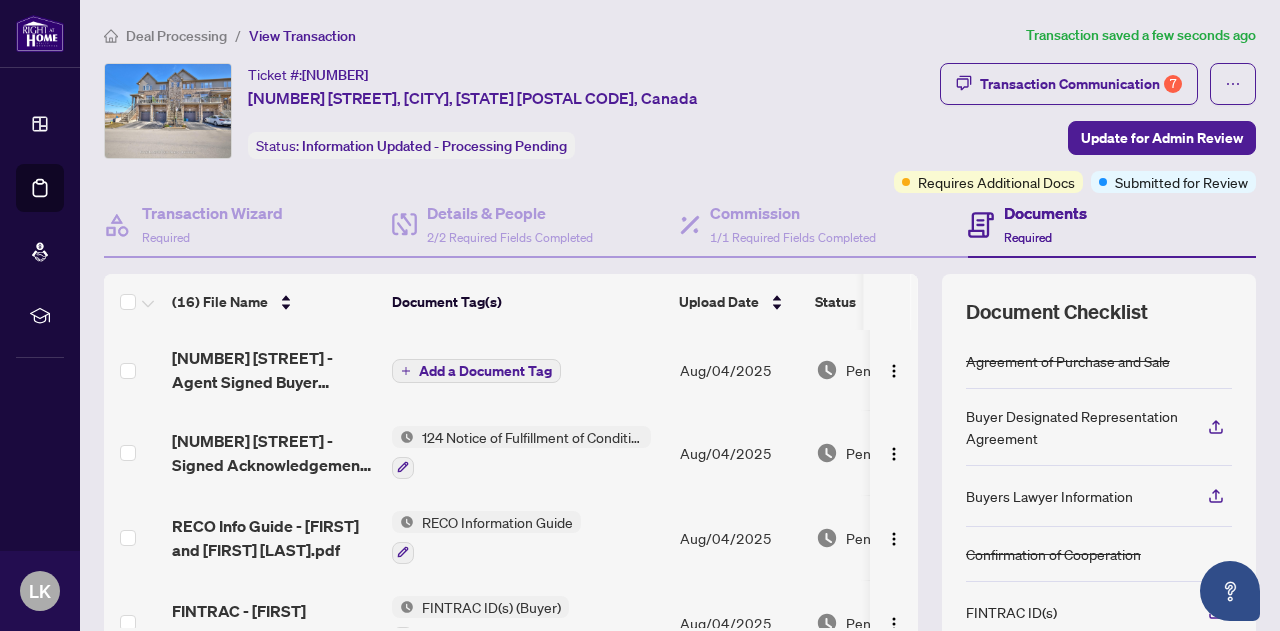 click on "Add a Document Tag" at bounding box center [485, 371] 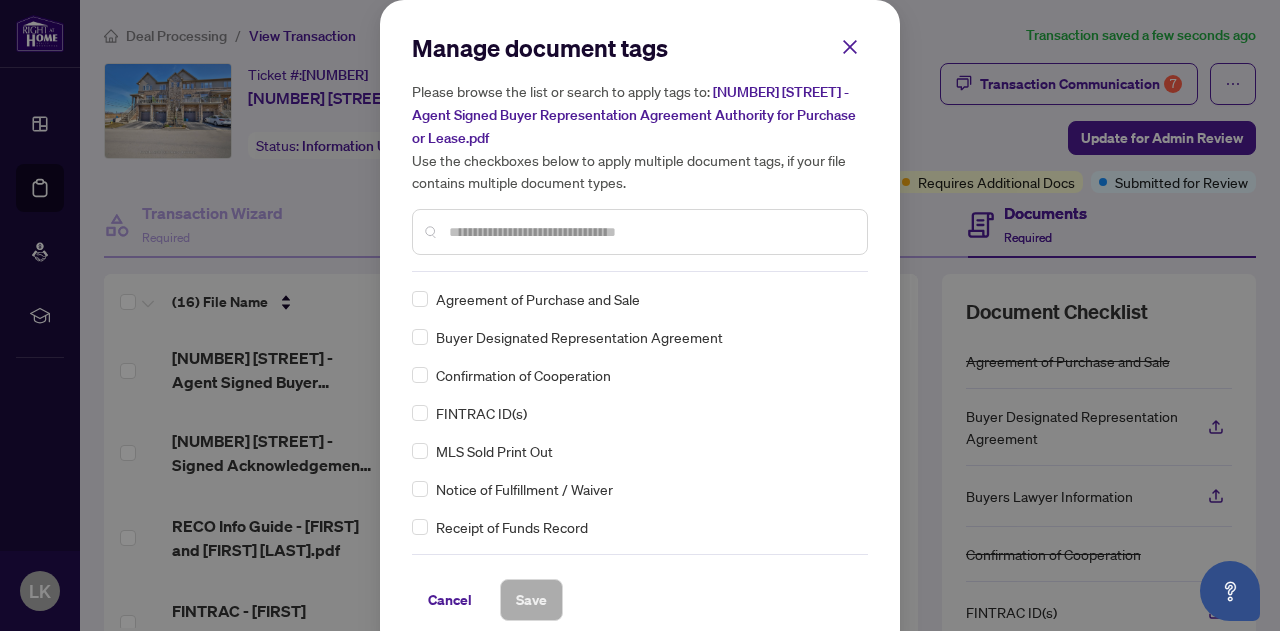 click at bounding box center [650, 232] 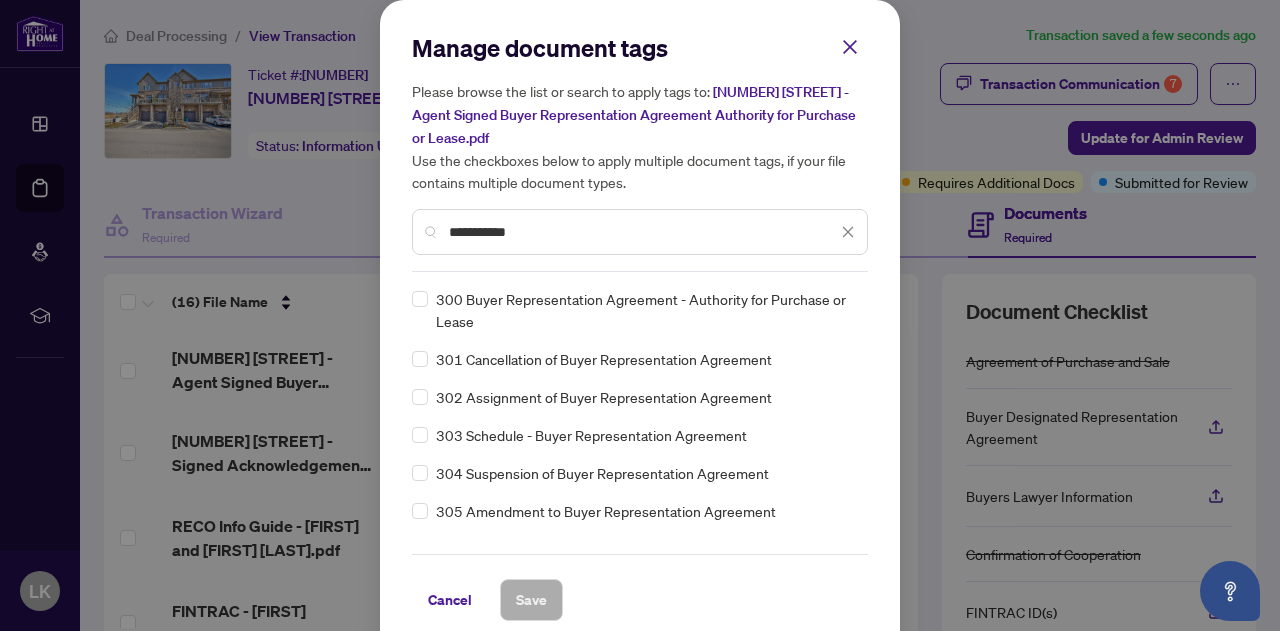 type on "**********" 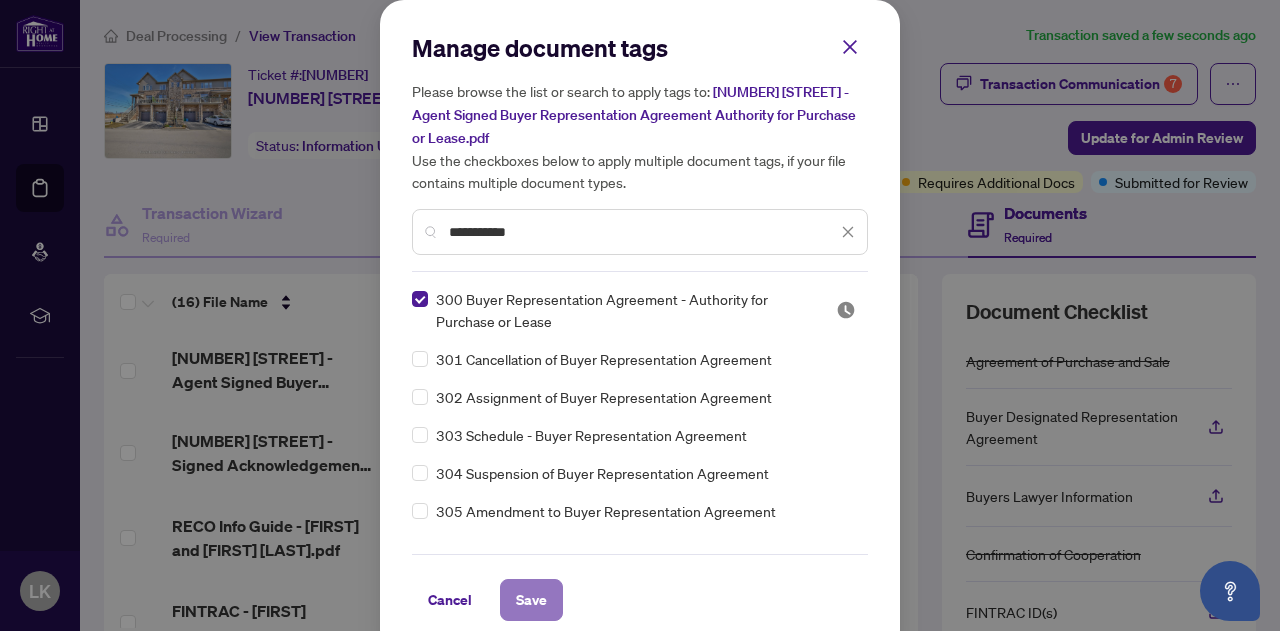 click on "Save" at bounding box center (531, 600) 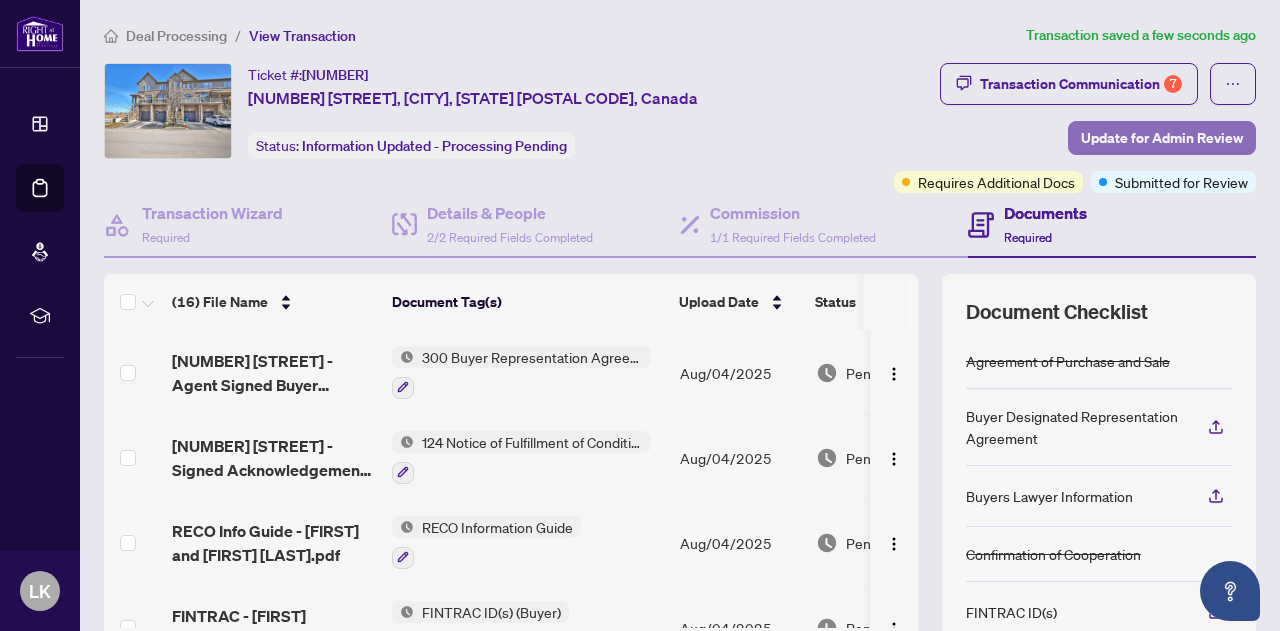 click on "Update for Admin Review" at bounding box center (1162, 138) 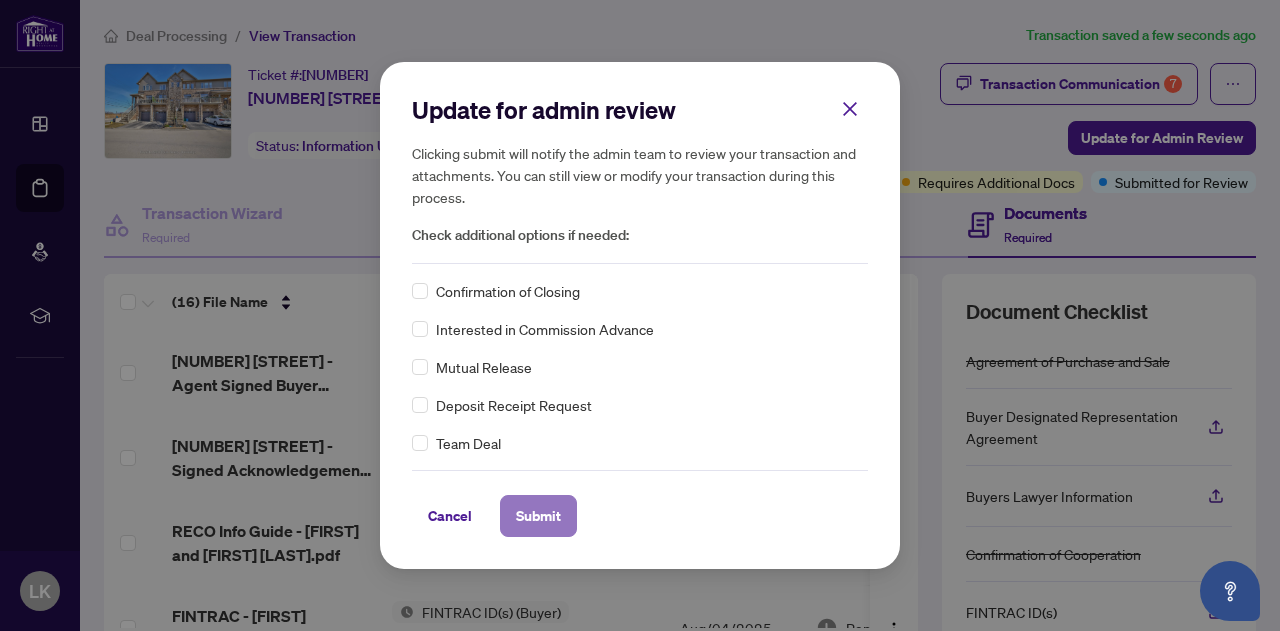 click on "Submit" at bounding box center (538, 516) 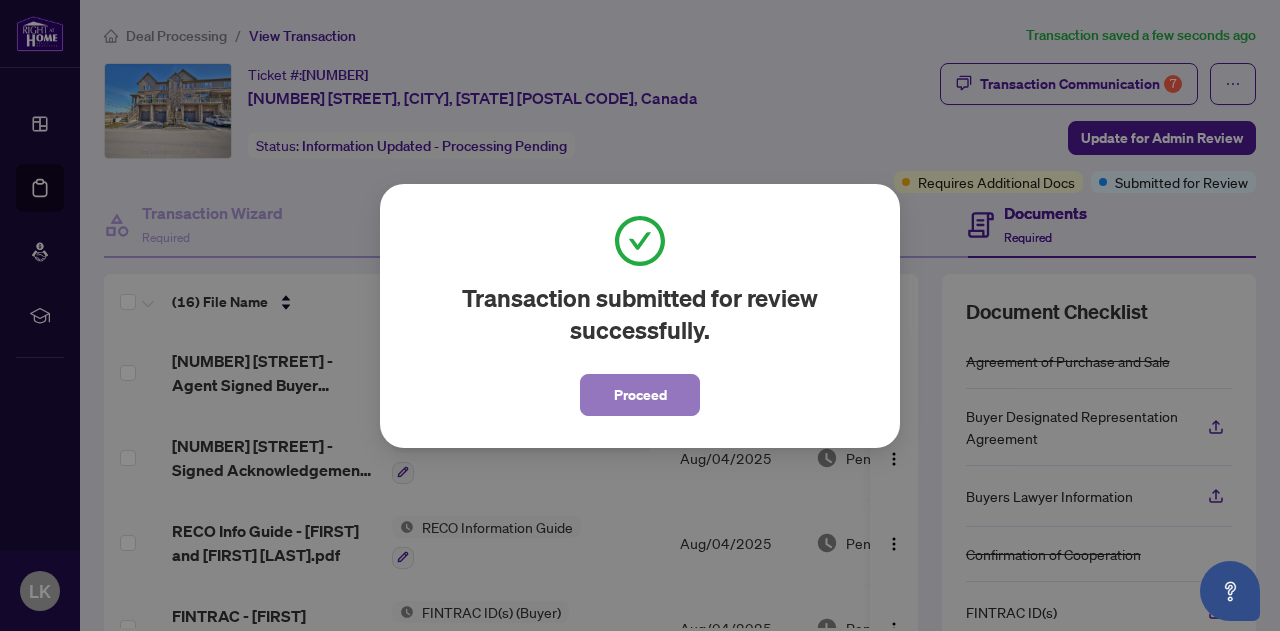 click on "Proceed" at bounding box center (640, 395) 